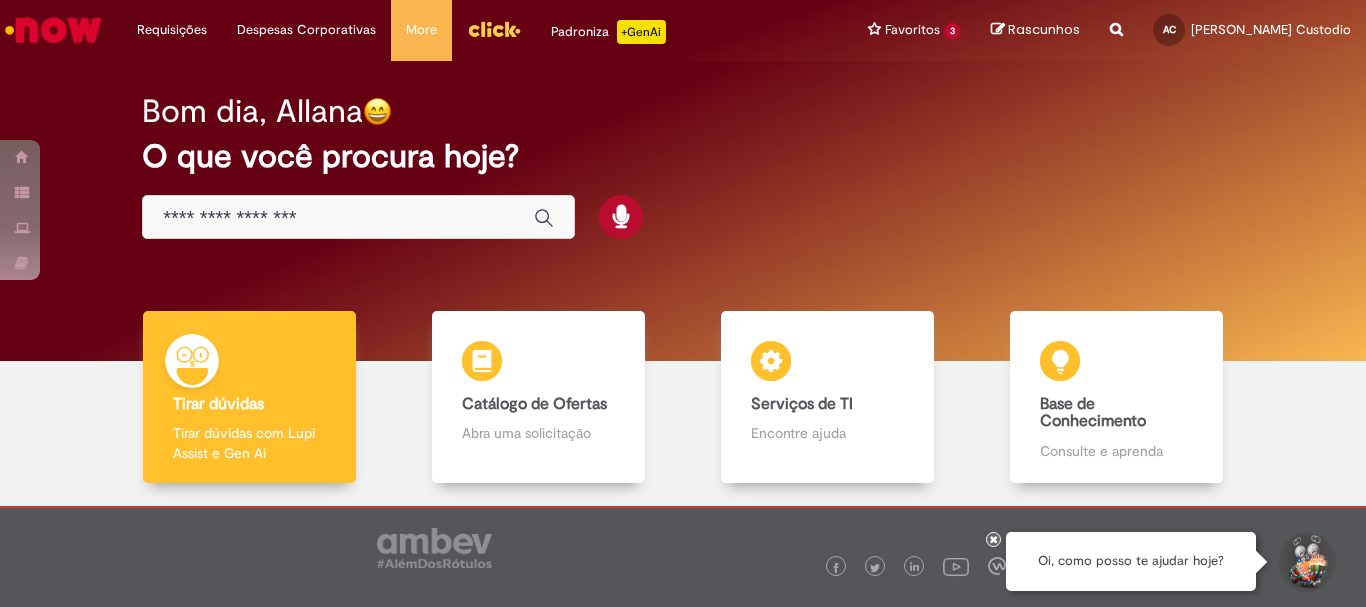 scroll, scrollTop: 0, scrollLeft: 0, axis: both 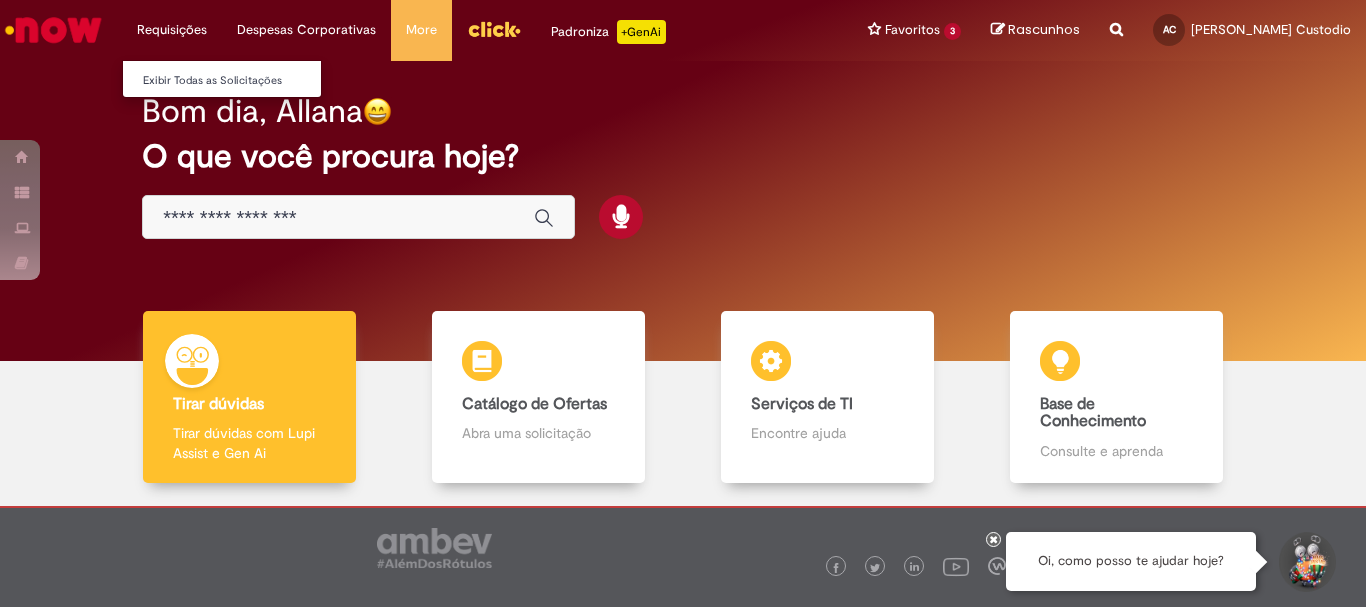 click on "Requisições
Exibir Todas as Solicitações" at bounding box center [172, 30] 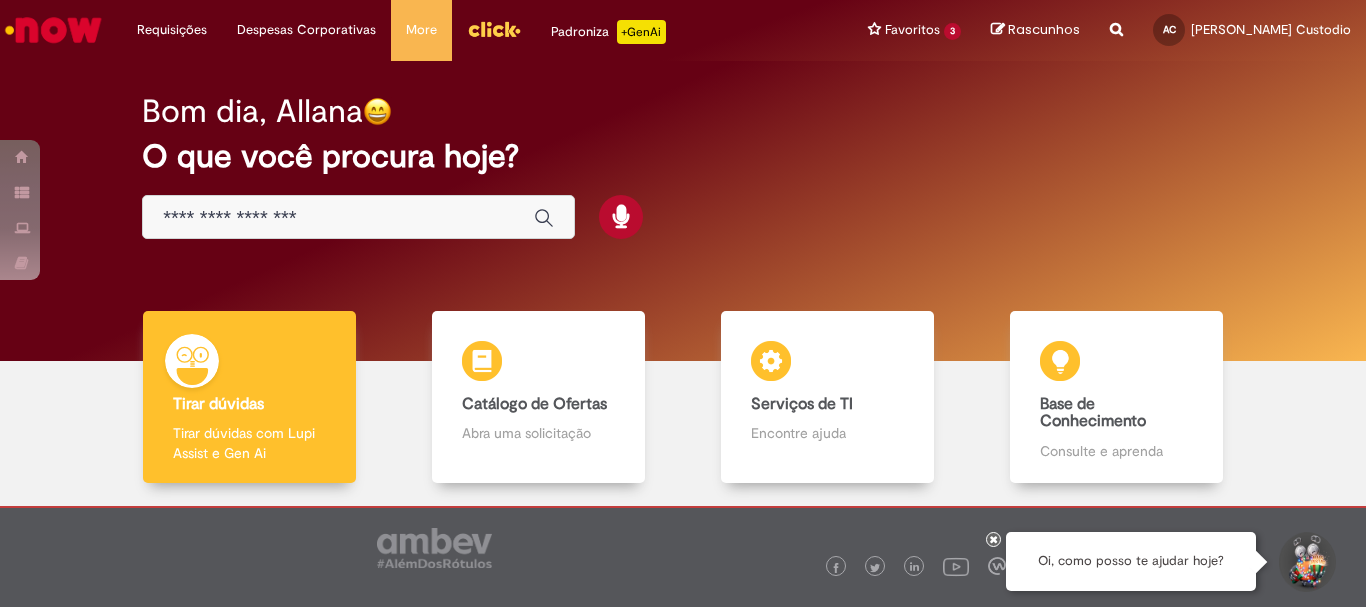 click at bounding box center (338, 218) 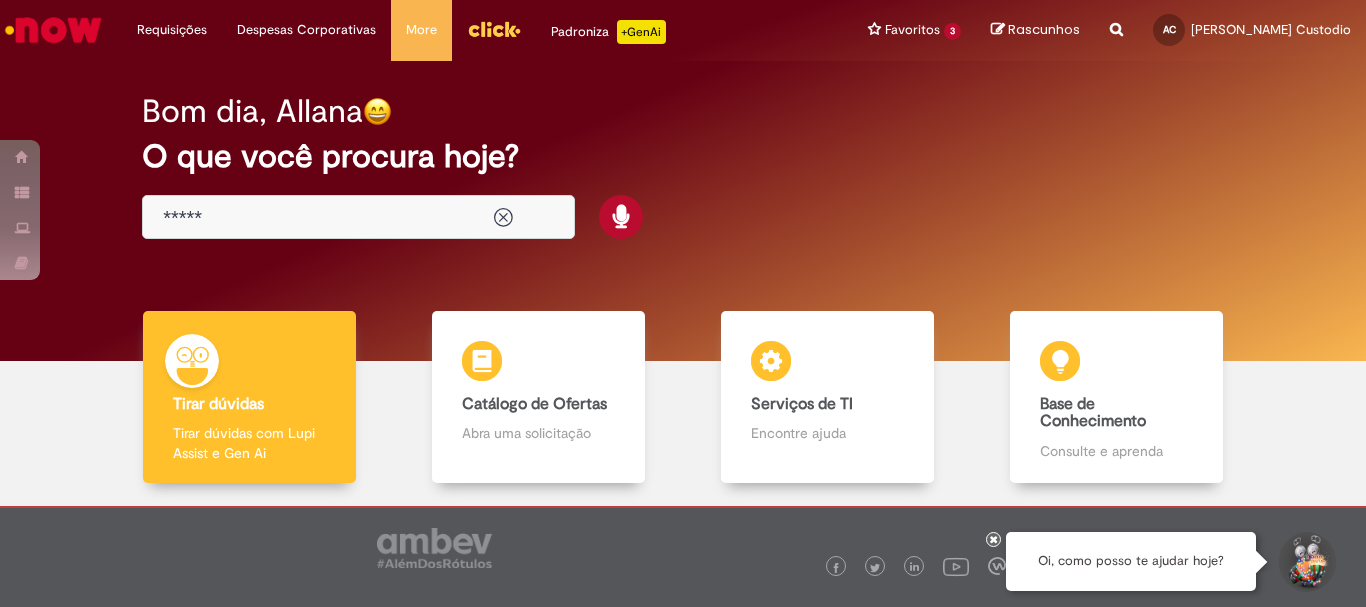 type on "*****" 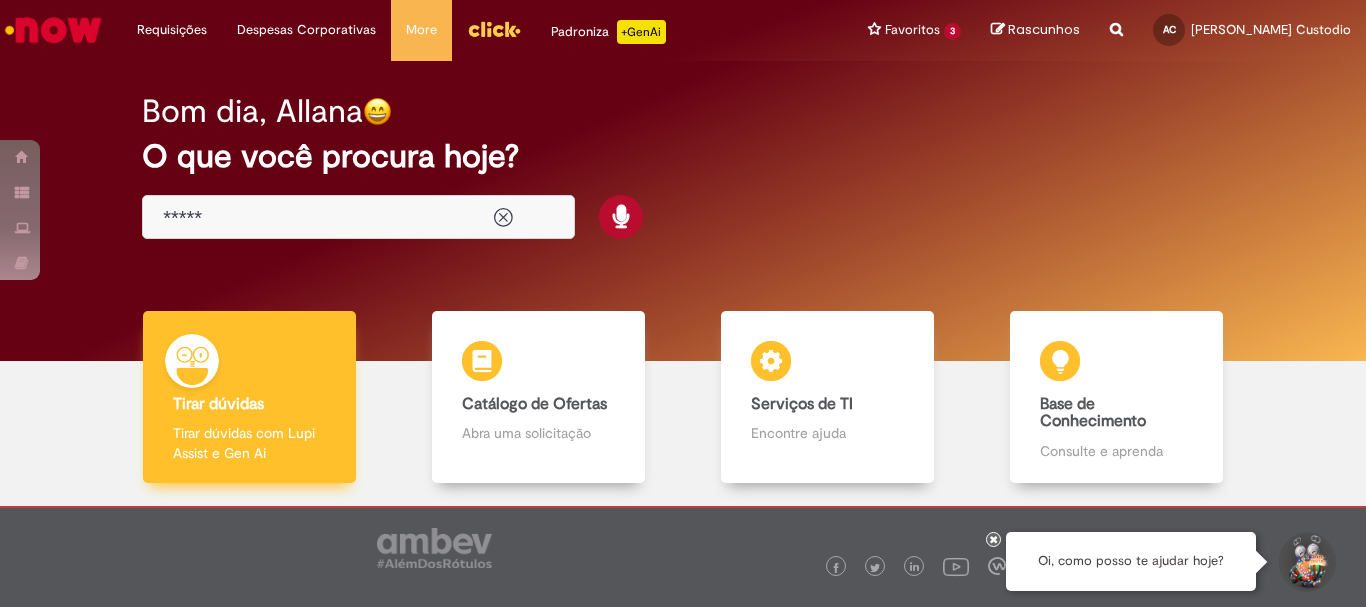 drag, startPoint x: 256, startPoint y: 414, endPoint x: 243, endPoint y: 410, distance: 13.601471 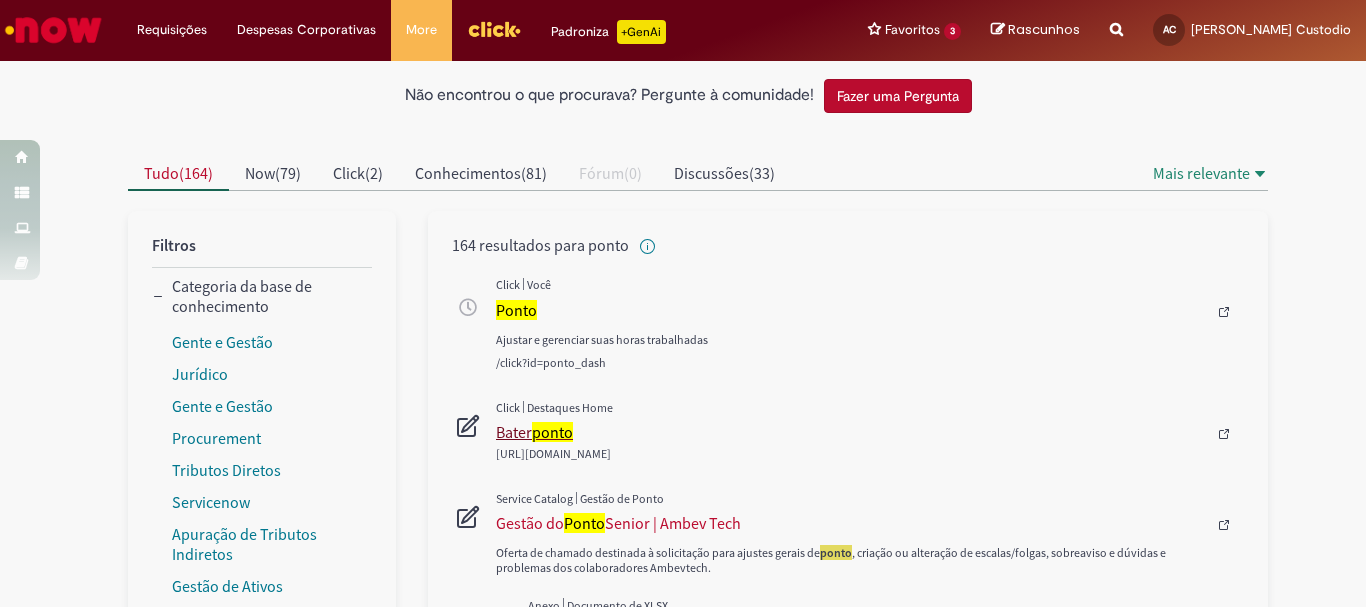 scroll, scrollTop: 0, scrollLeft: 0, axis: both 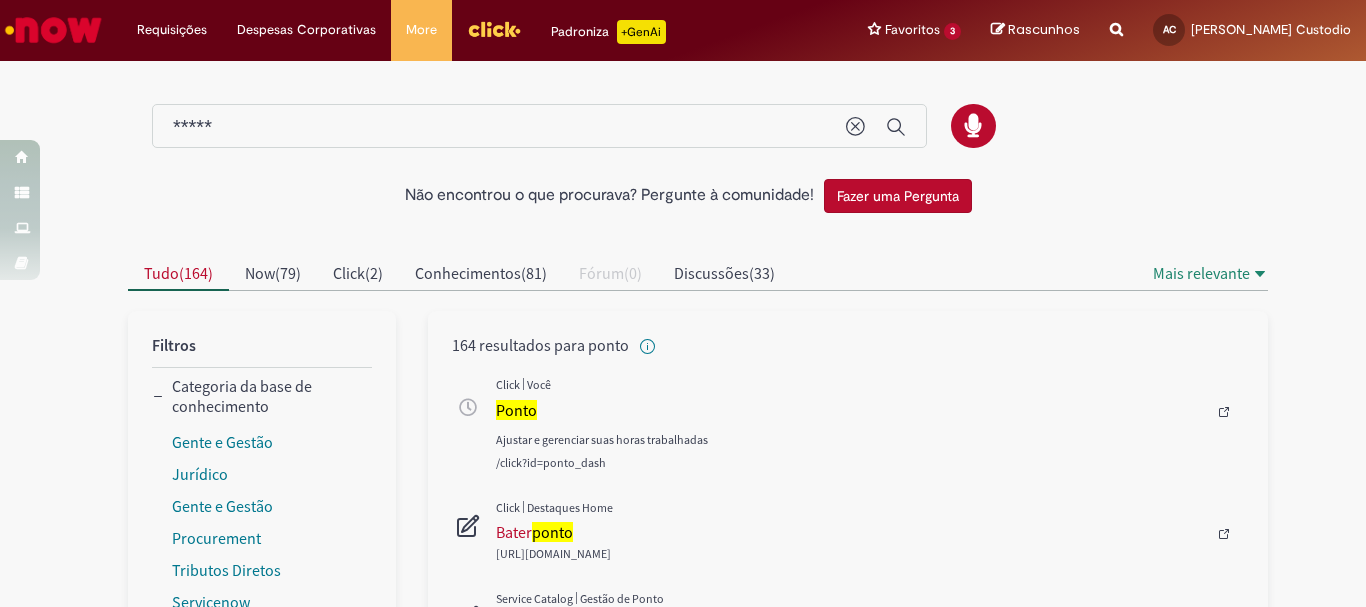 type 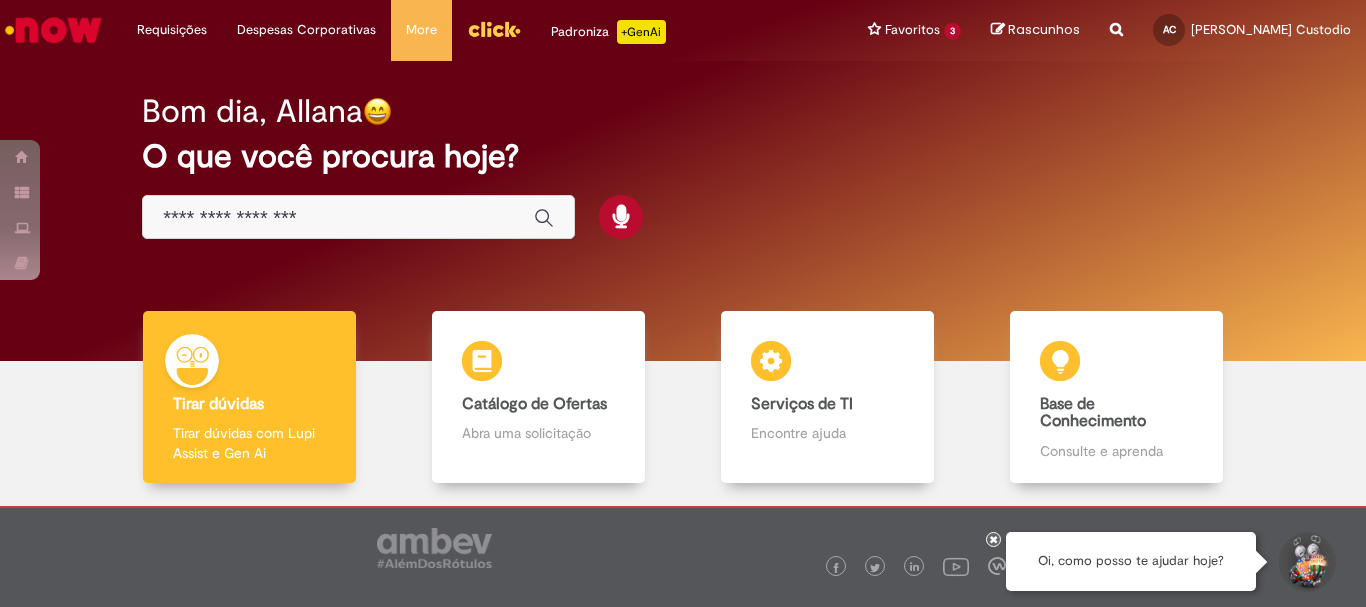 click at bounding box center [358, 217] 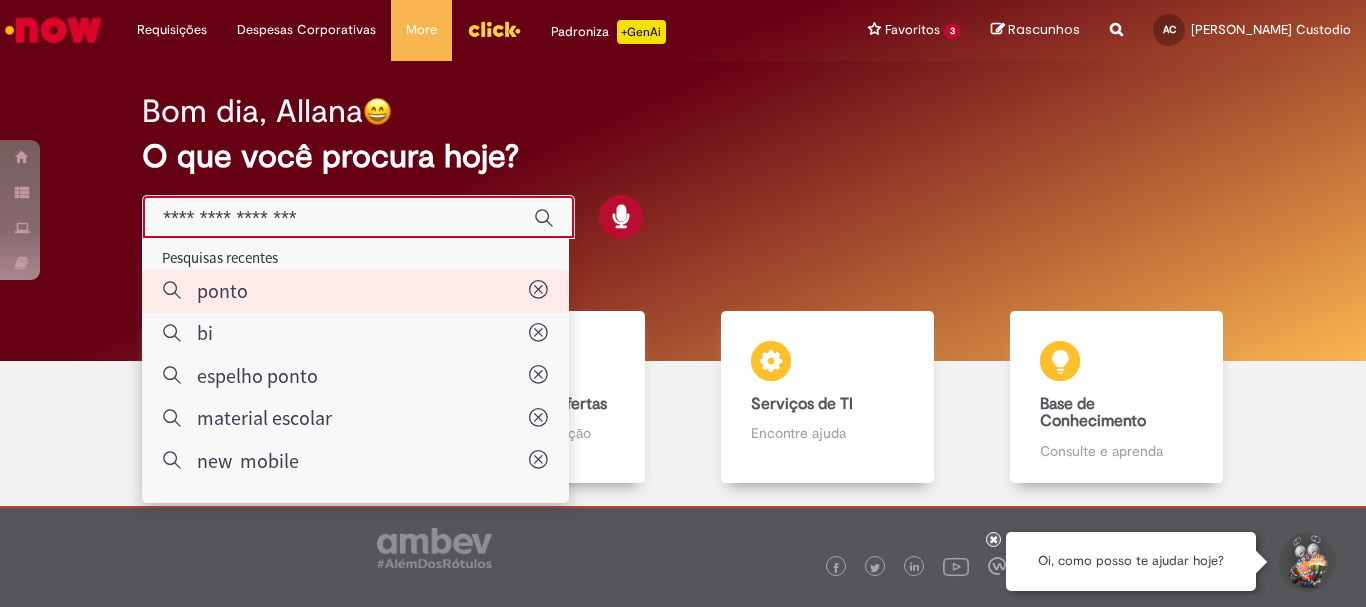 type on "*****" 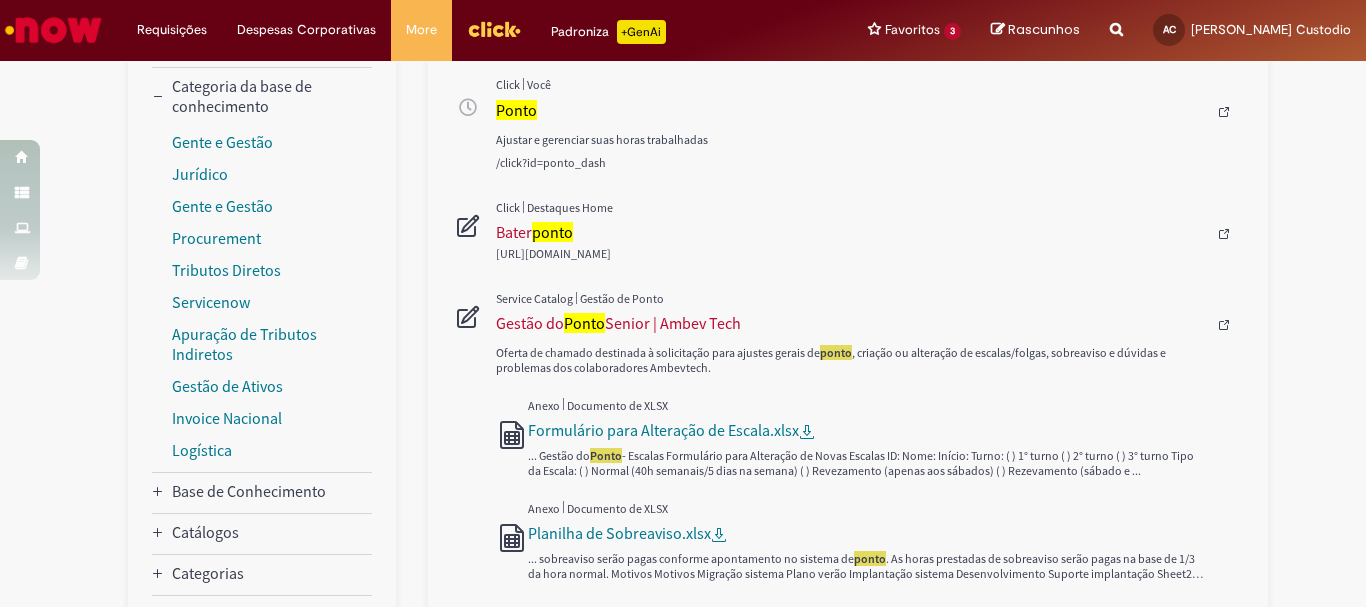 scroll, scrollTop: 200, scrollLeft: 0, axis: vertical 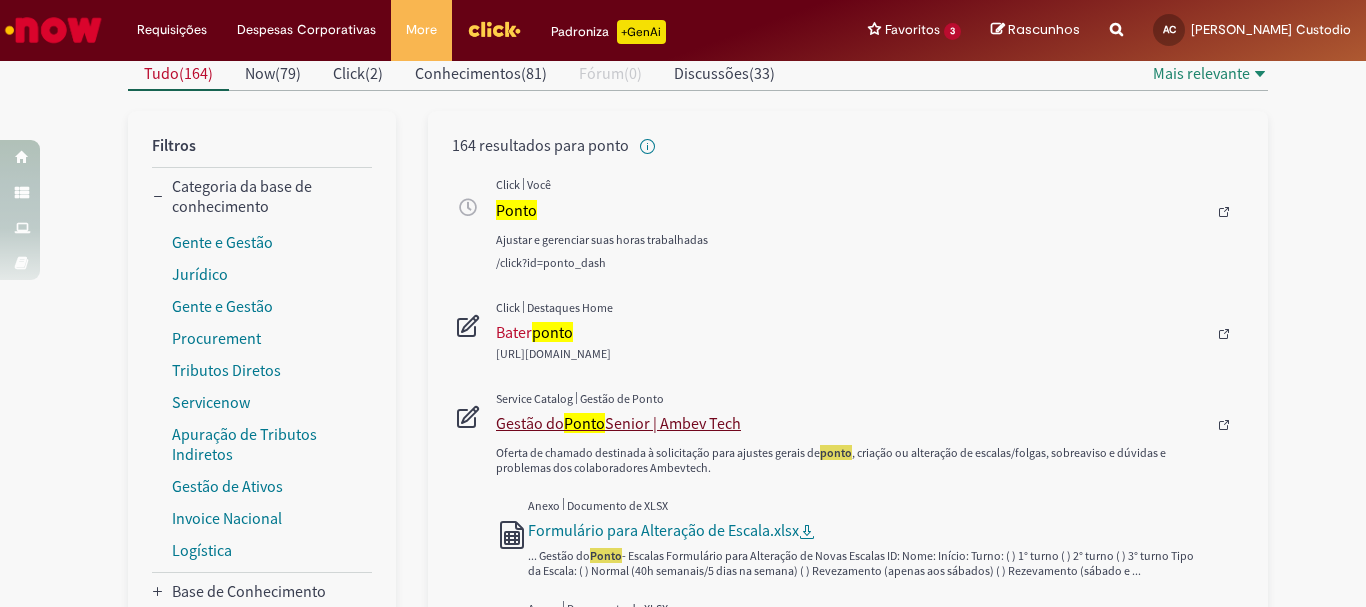 click on "Gestão do  Ponto  Senior | Ambev Tech" at bounding box center (851, 423) 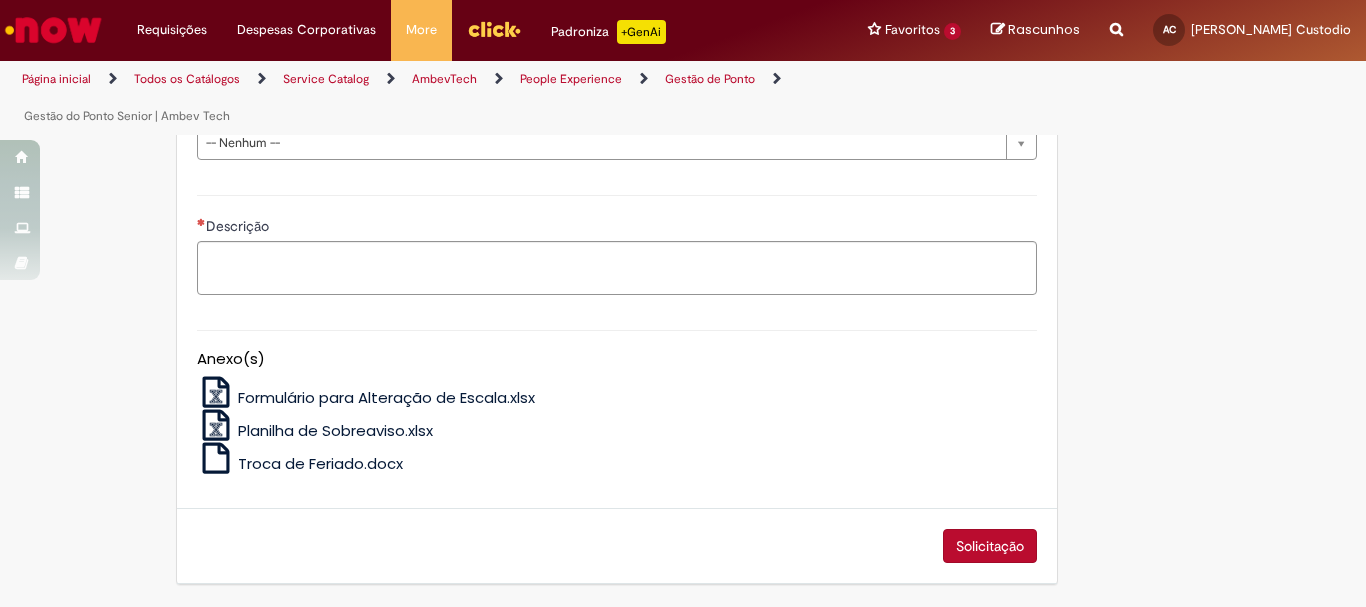 scroll, scrollTop: 491, scrollLeft: 0, axis: vertical 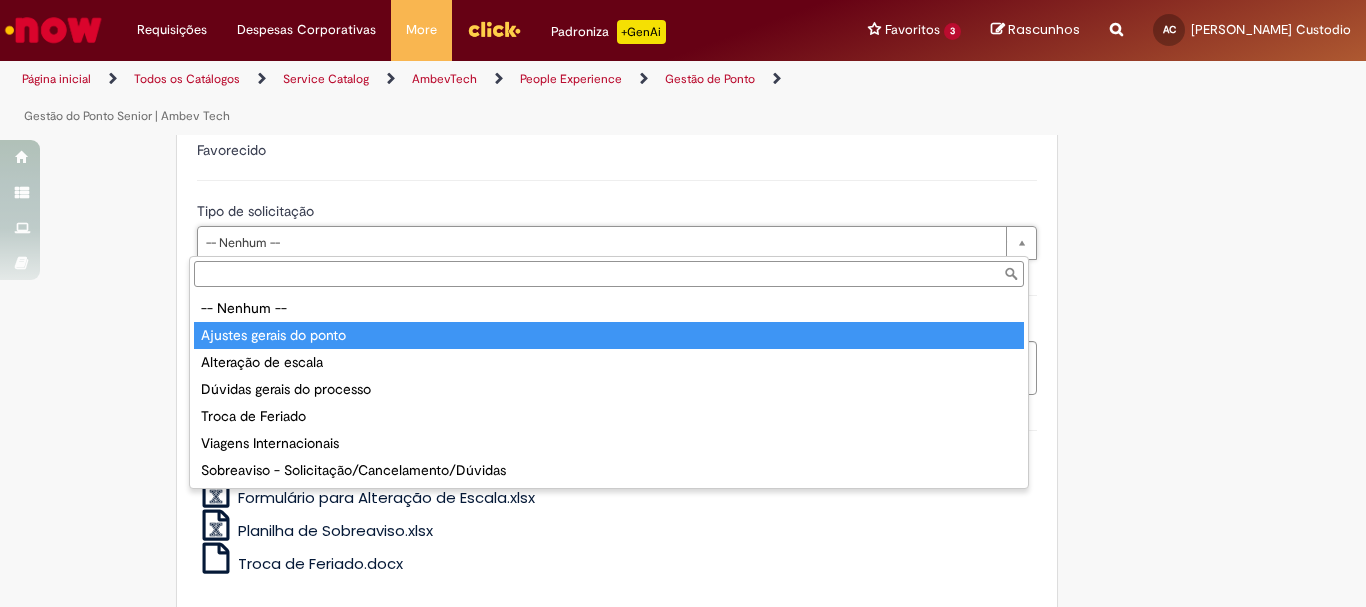 type on "**********" 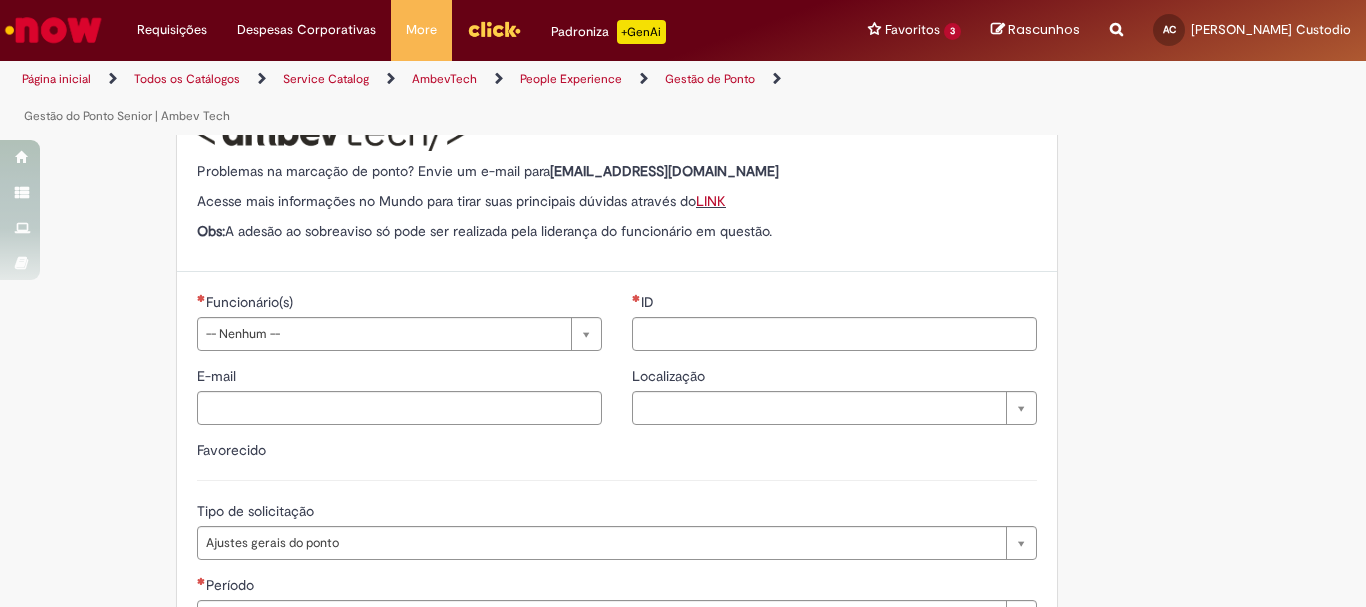 scroll, scrollTop: 0, scrollLeft: 0, axis: both 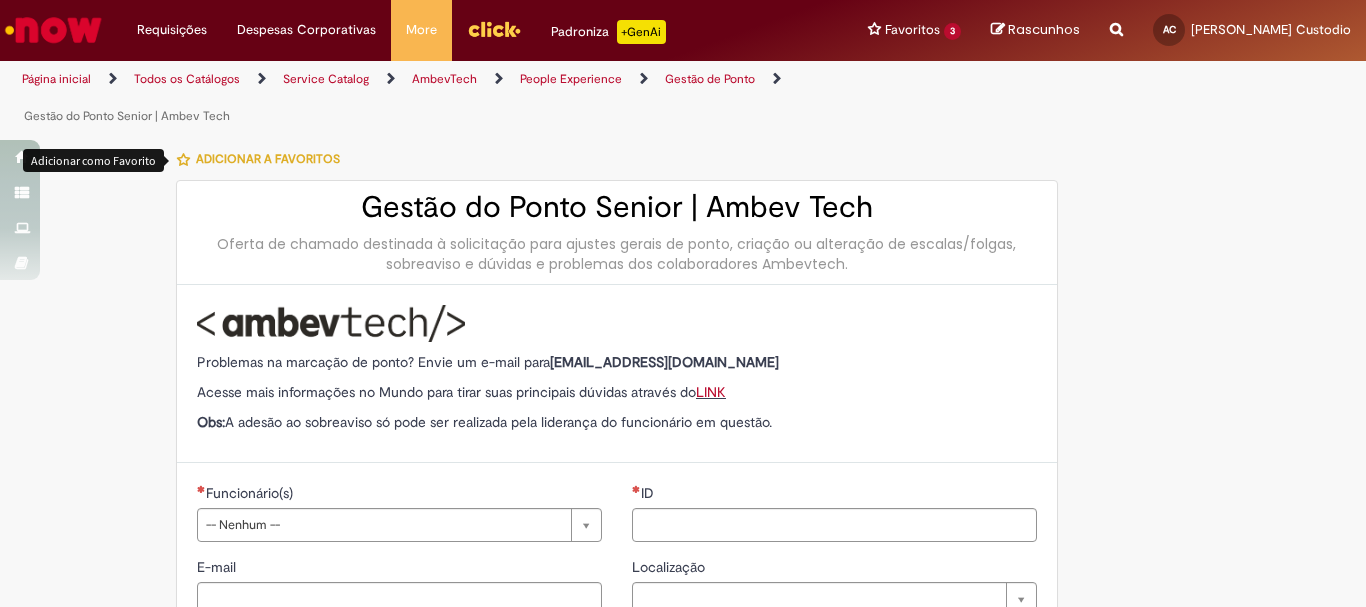 click at bounding box center [183, 160] 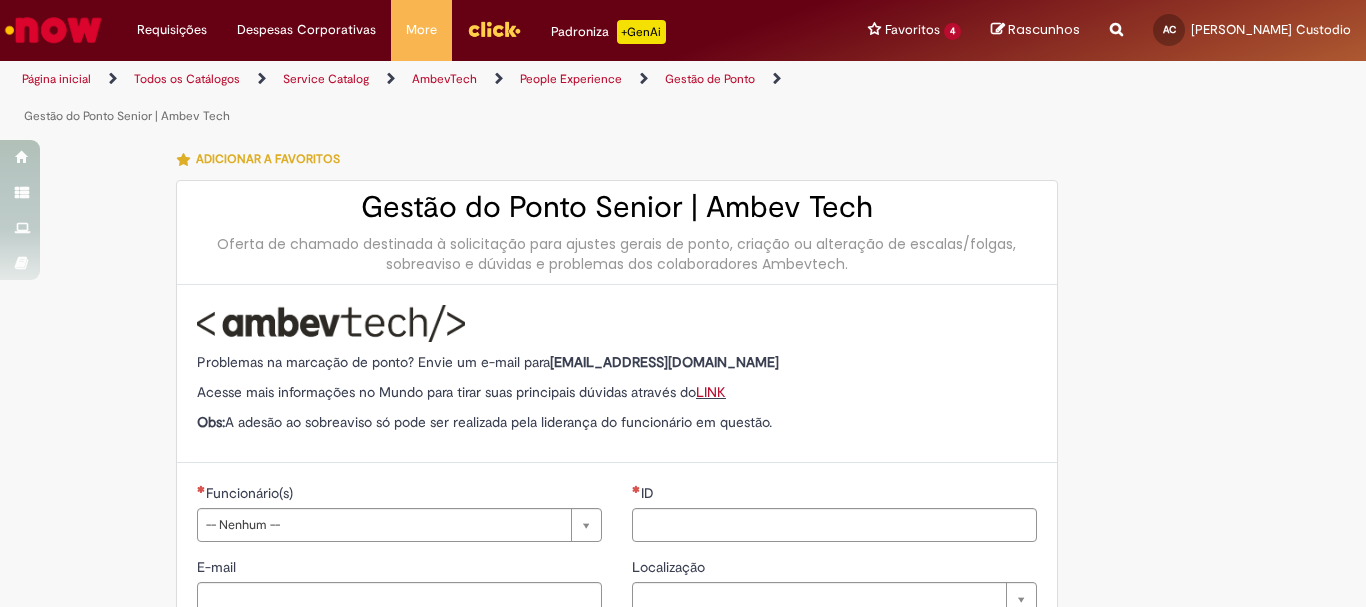 click on "Página inicial" at bounding box center (56, 79) 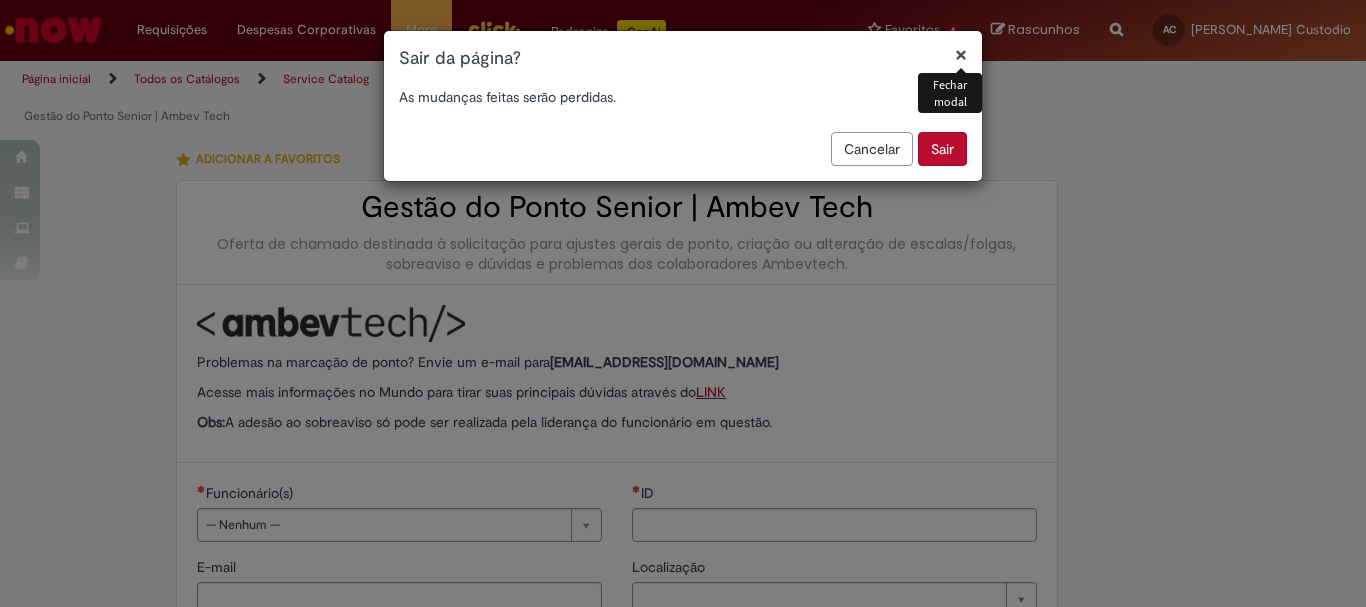 click on "Sair" at bounding box center [942, 149] 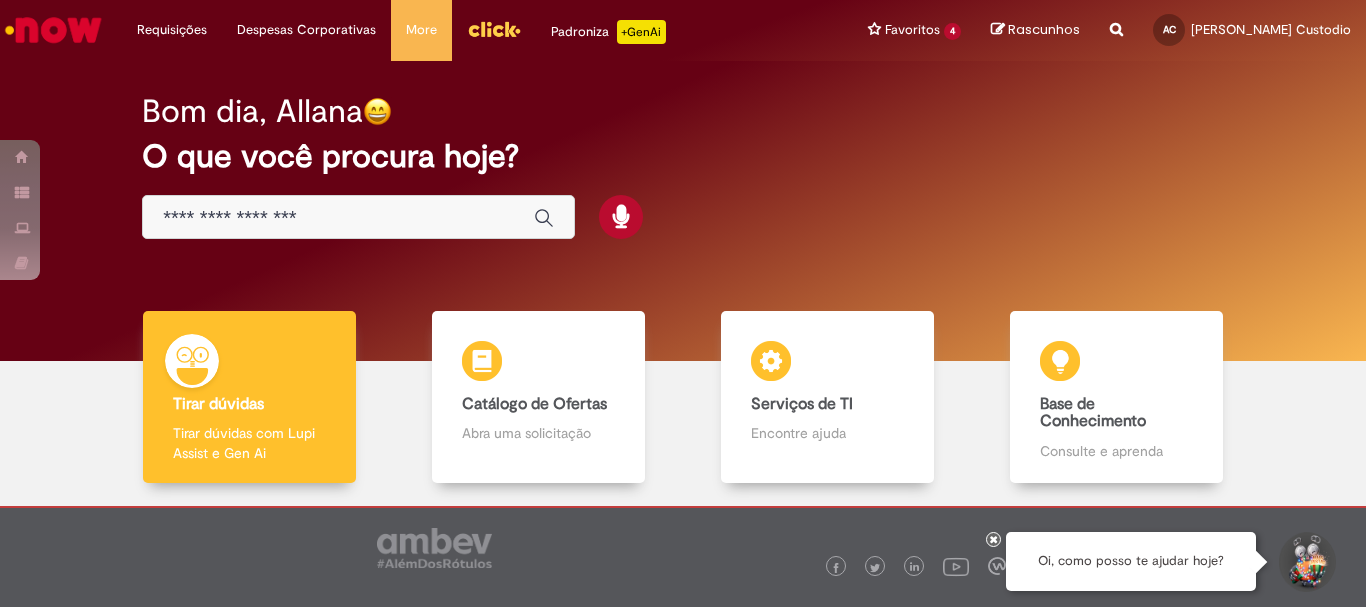 scroll, scrollTop: 0, scrollLeft: 0, axis: both 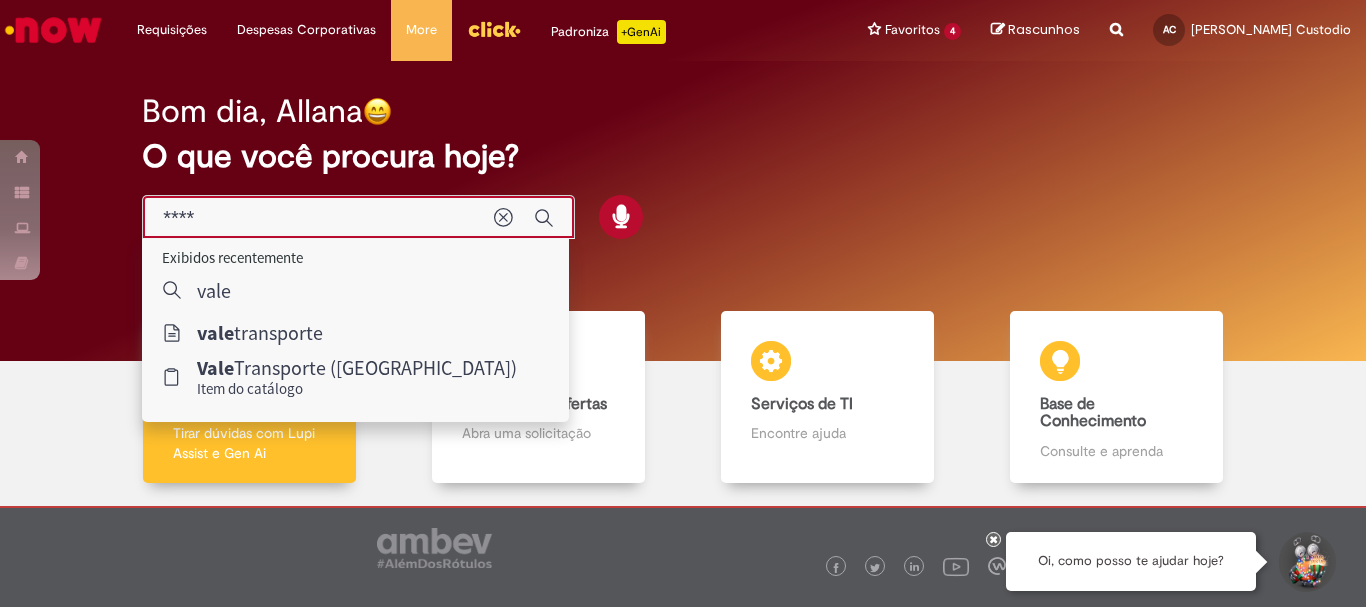 type on "****" 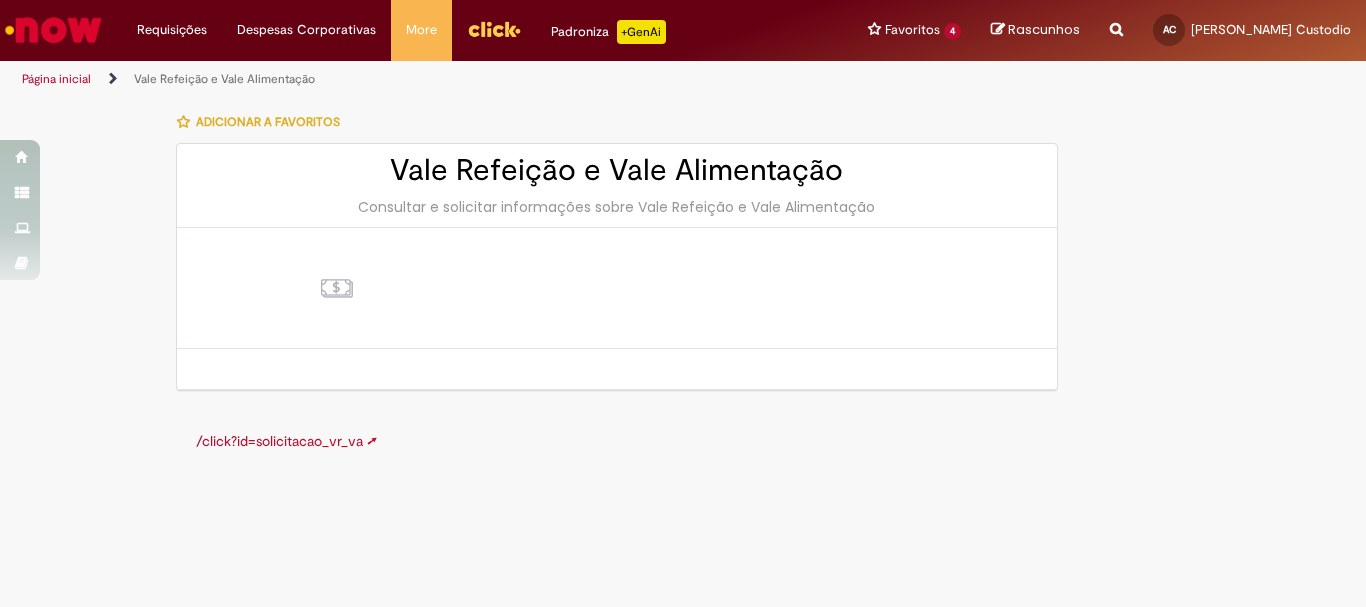 click on "Página inicial" at bounding box center [56, 79] 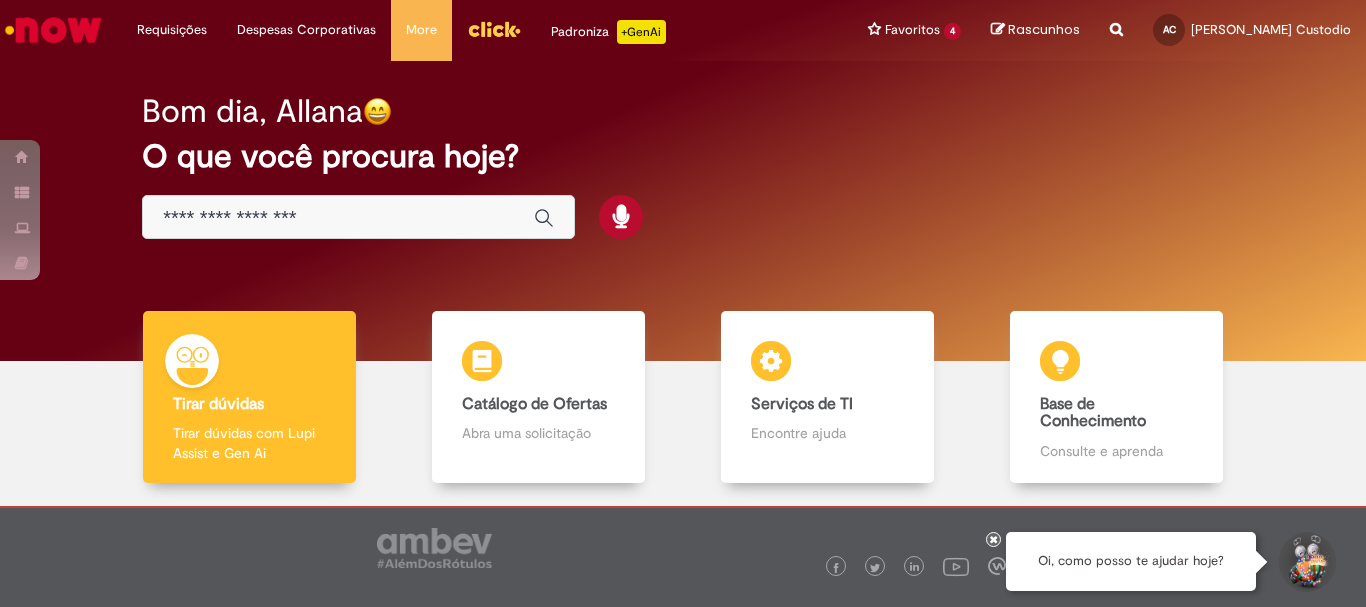click at bounding box center (358, 217) 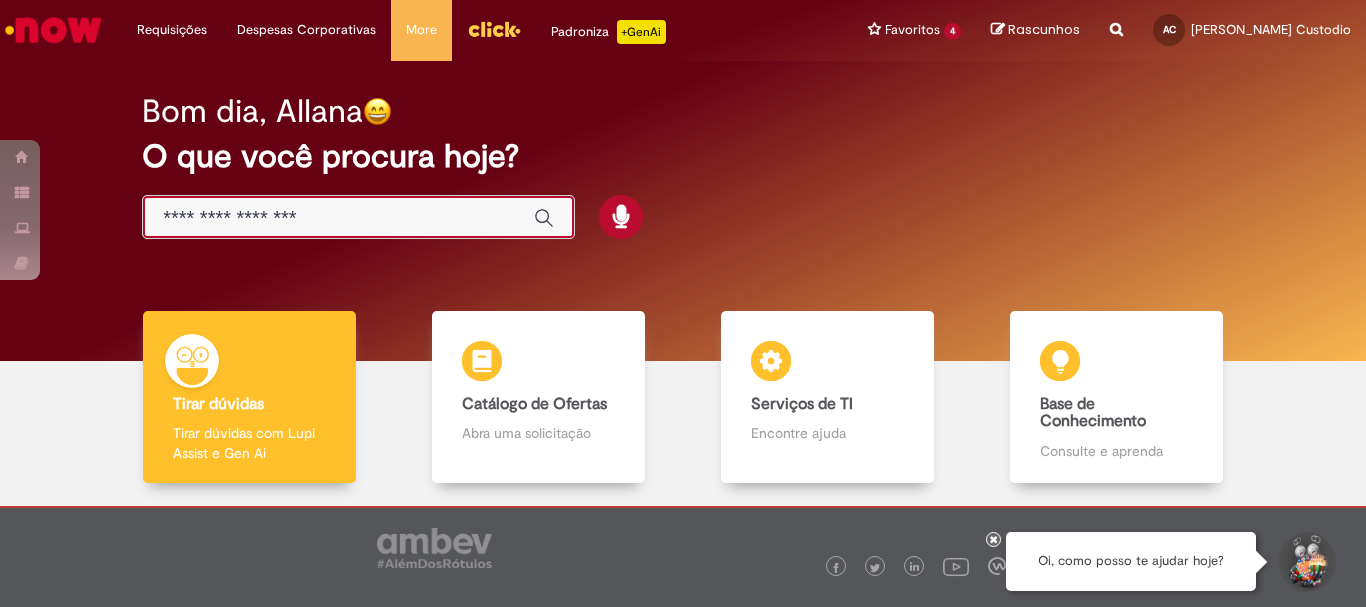 click at bounding box center (338, 218) 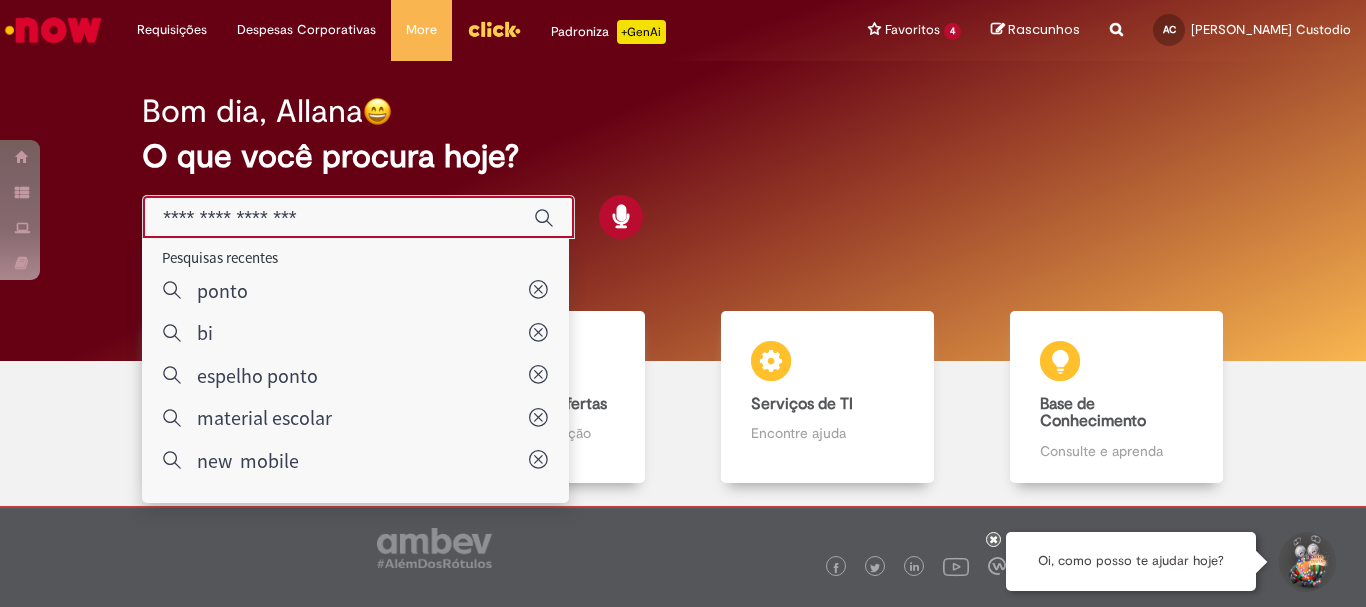 click at bounding box center [338, 218] 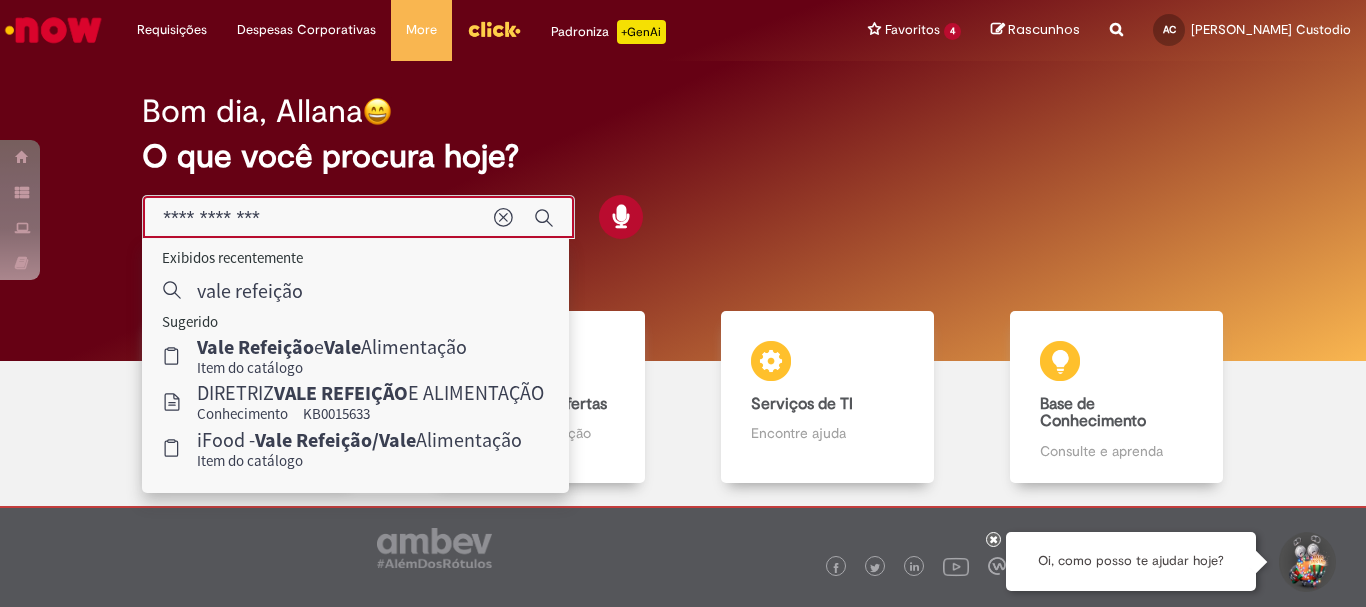 type on "**********" 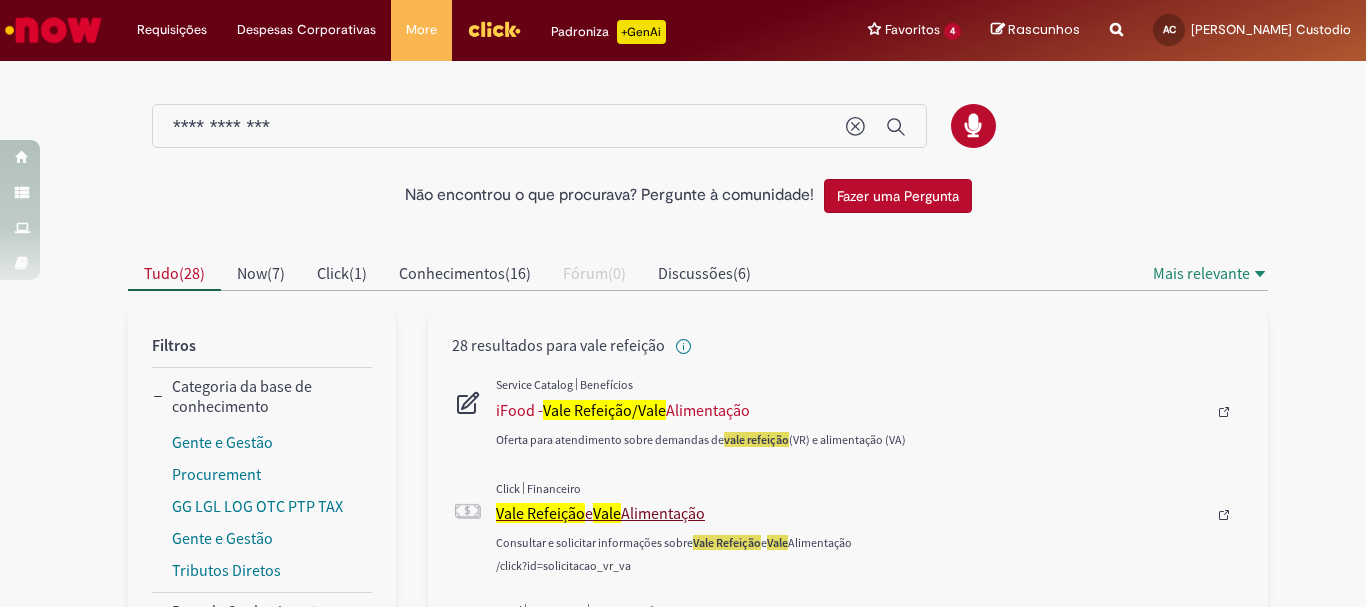 scroll, scrollTop: 100, scrollLeft: 0, axis: vertical 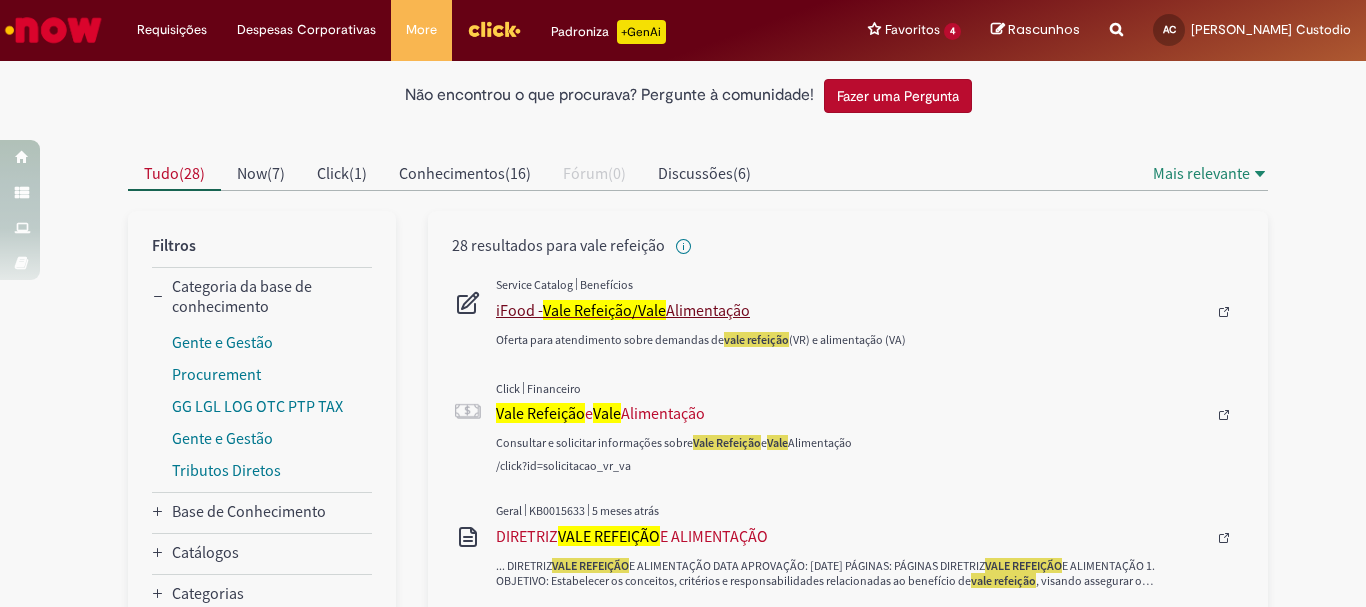 click on "Vale Refeição/Vale" at bounding box center [604, 310] 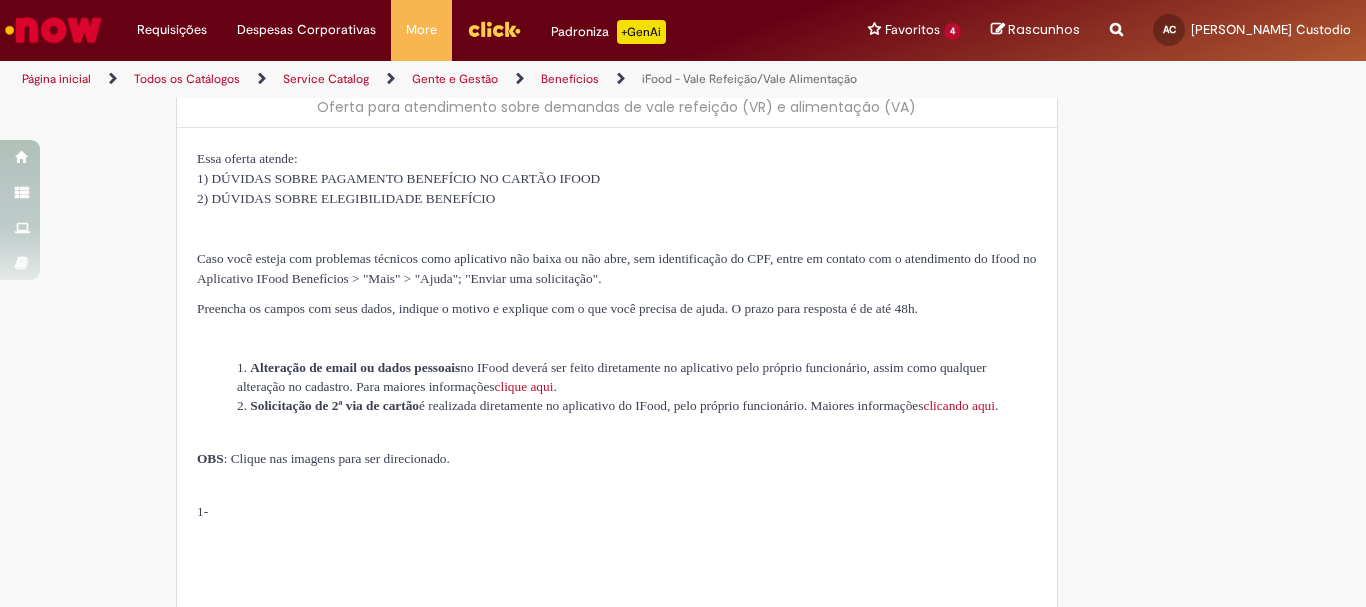 type on "********" 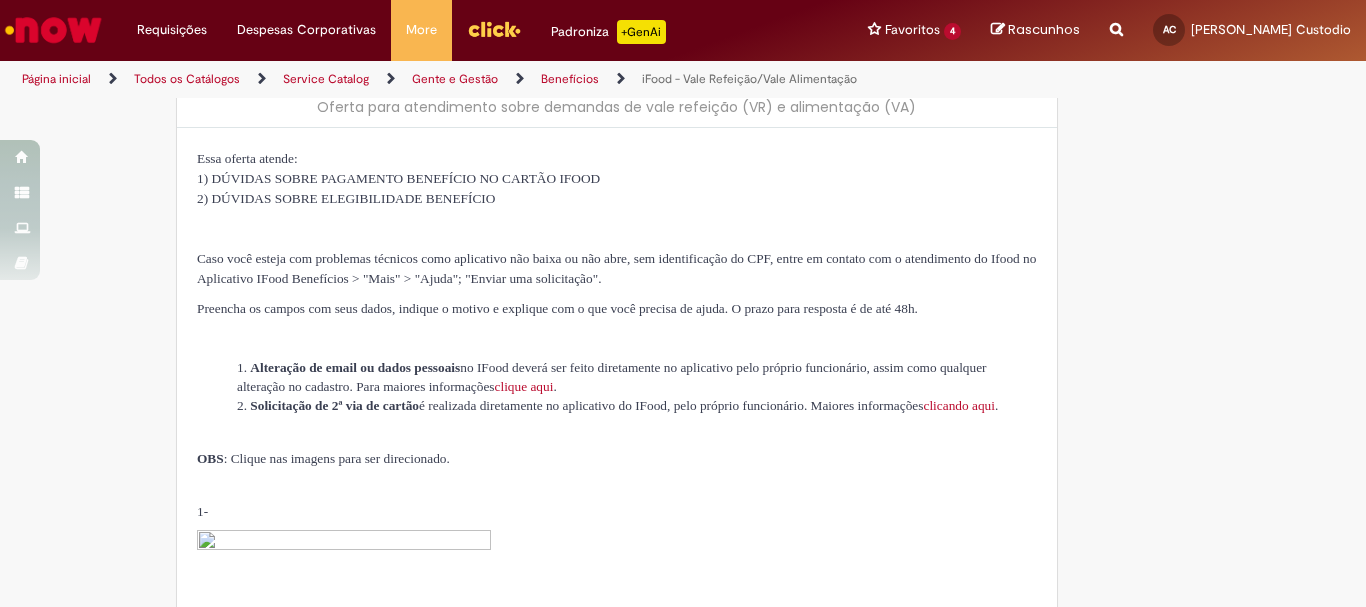 type on "**********" 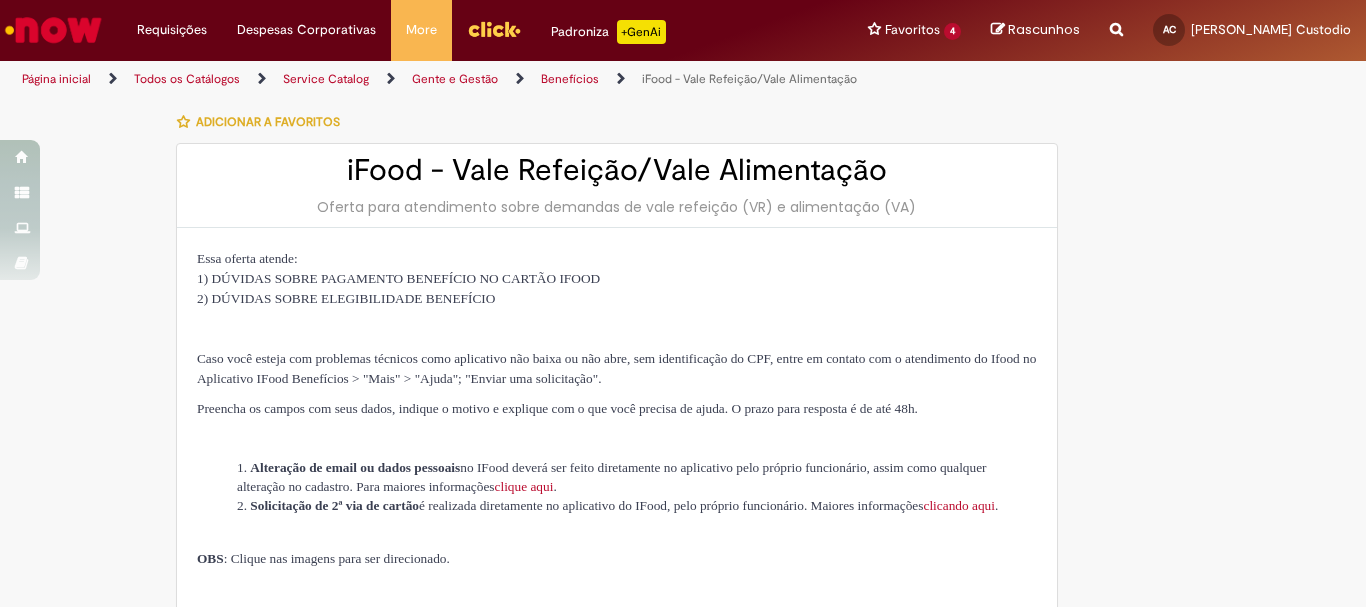 type on "**********" 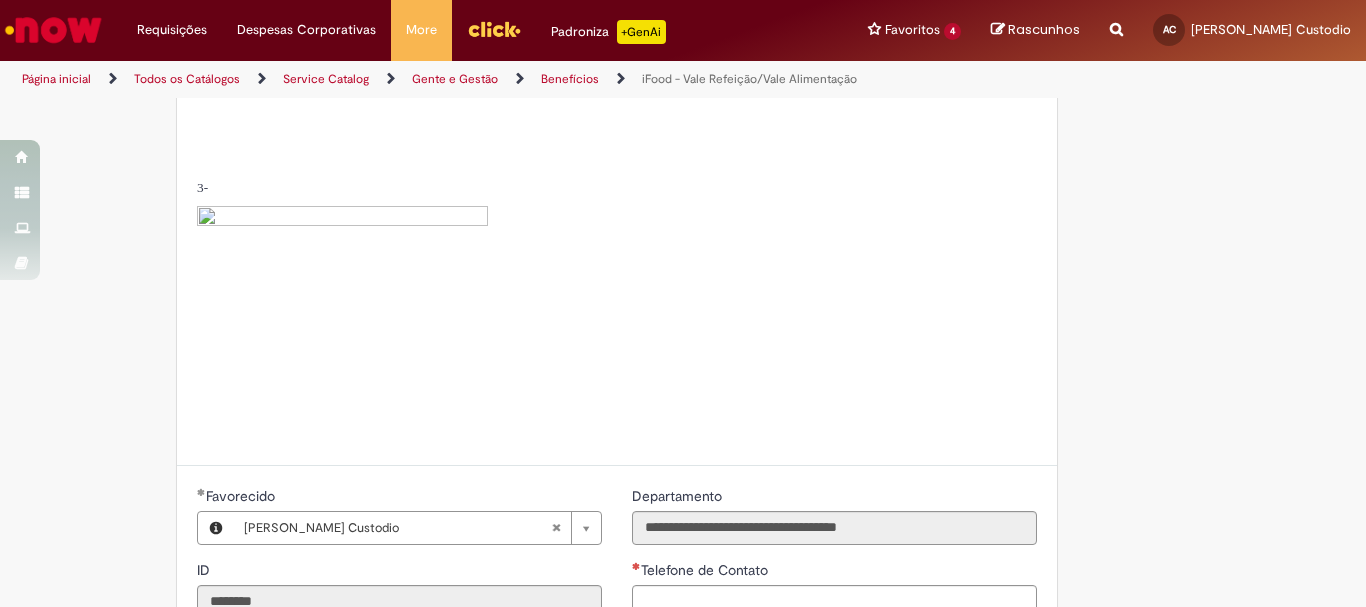 scroll, scrollTop: 600, scrollLeft: 0, axis: vertical 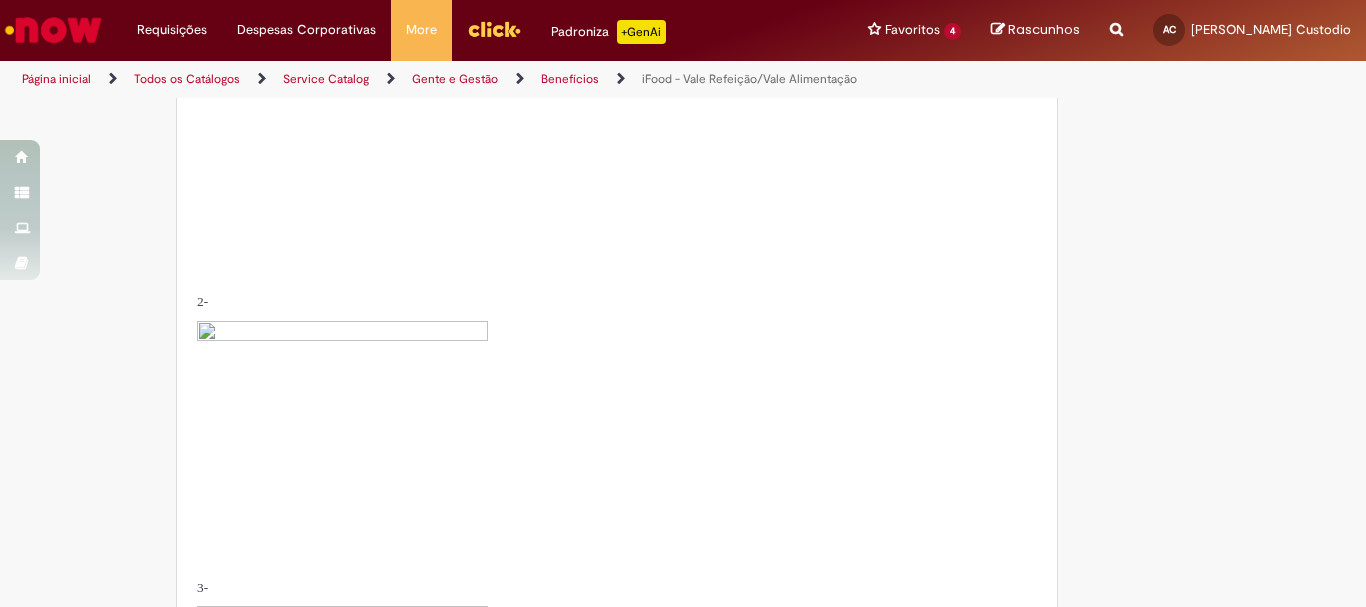 click at bounding box center [342, 432] 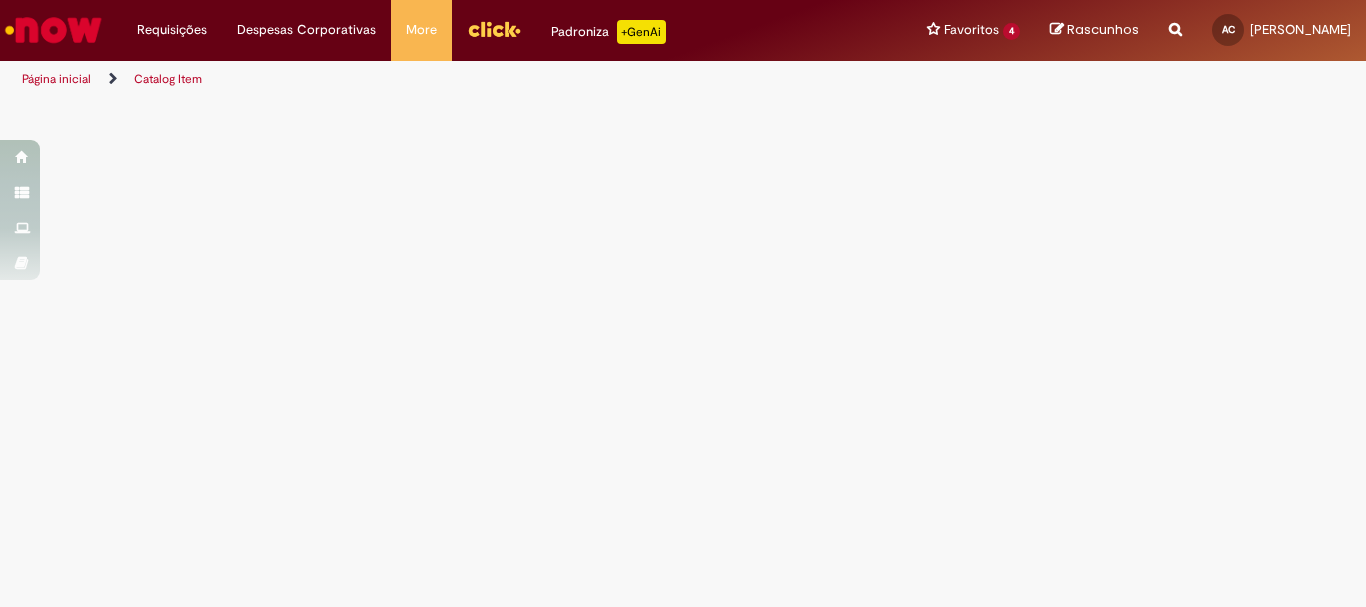scroll, scrollTop: 0, scrollLeft: 0, axis: both 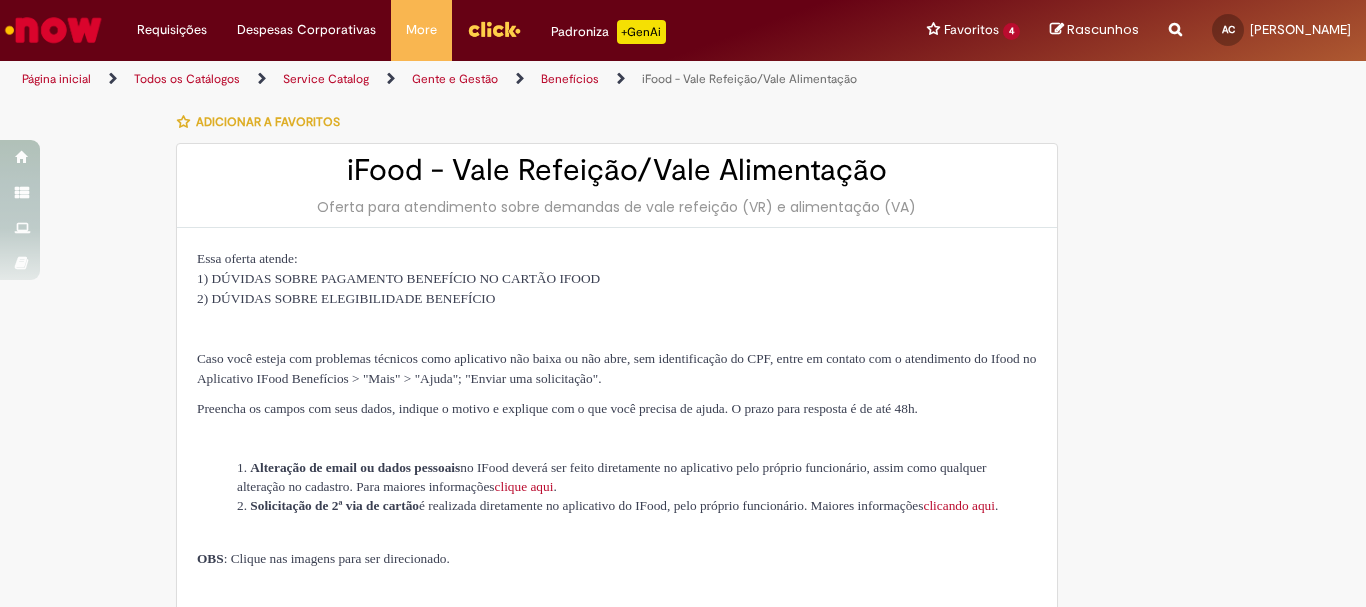type on "********" 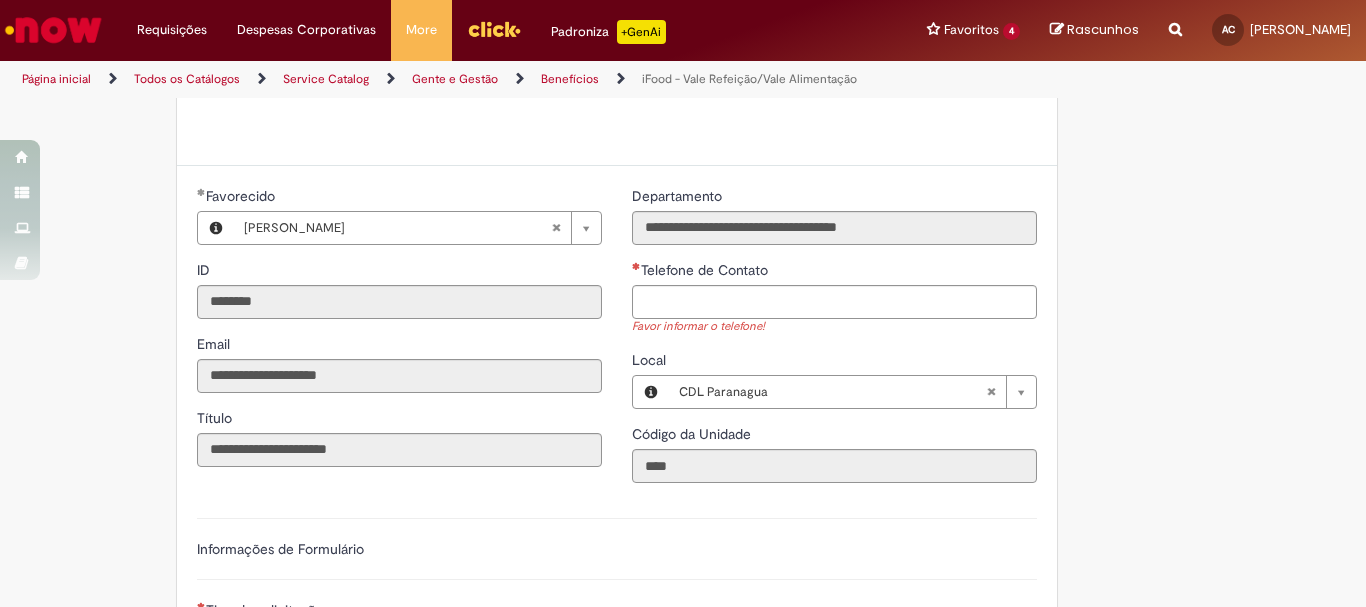 scroll, scrollTop: 1800, scrollLeft: 0, axis: vertical 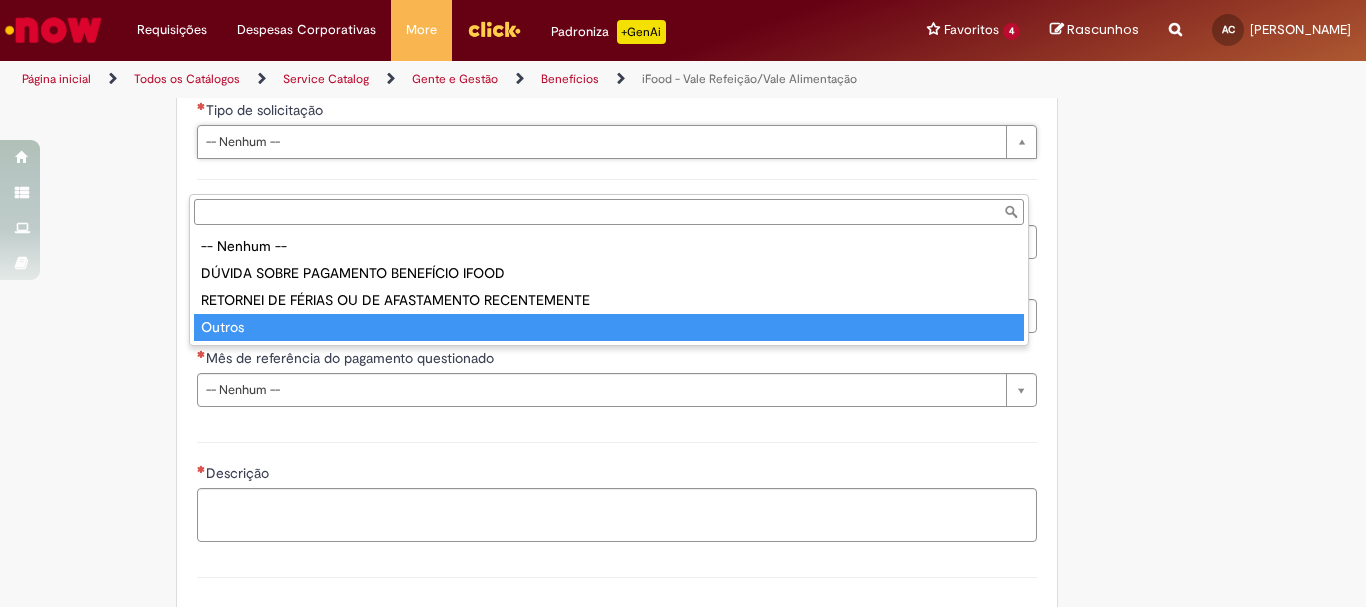 type on "******" 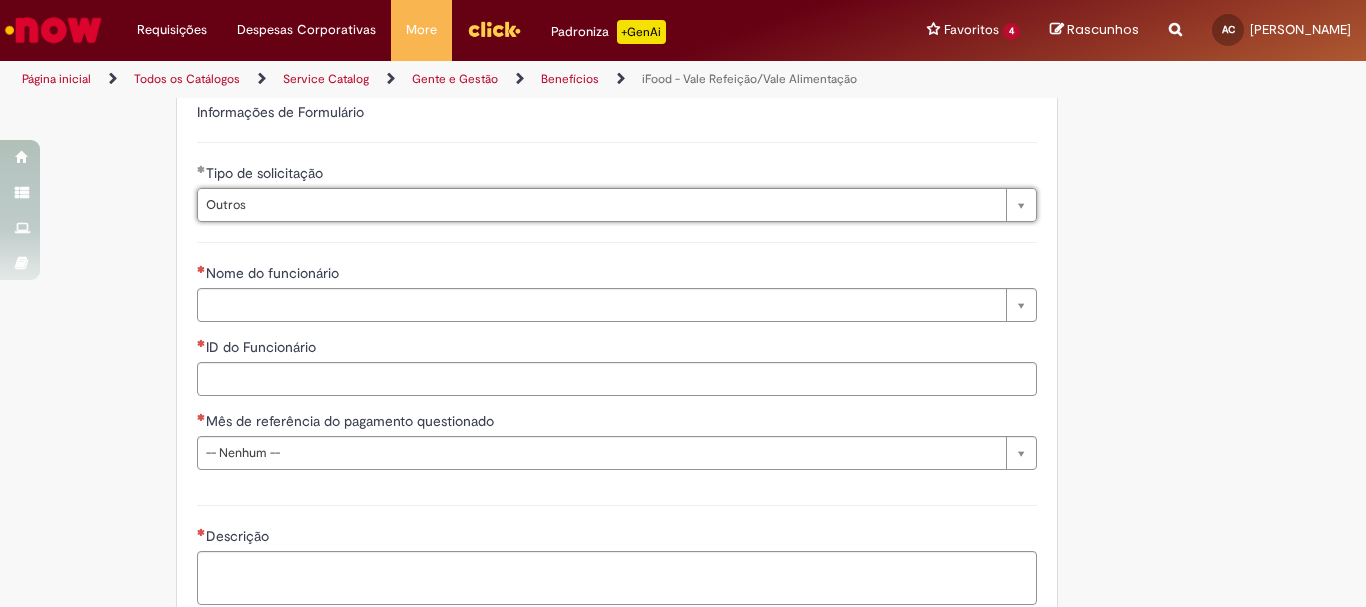 scroll, scrollTop: 1637, scrollLeft: 0, axis: vertical 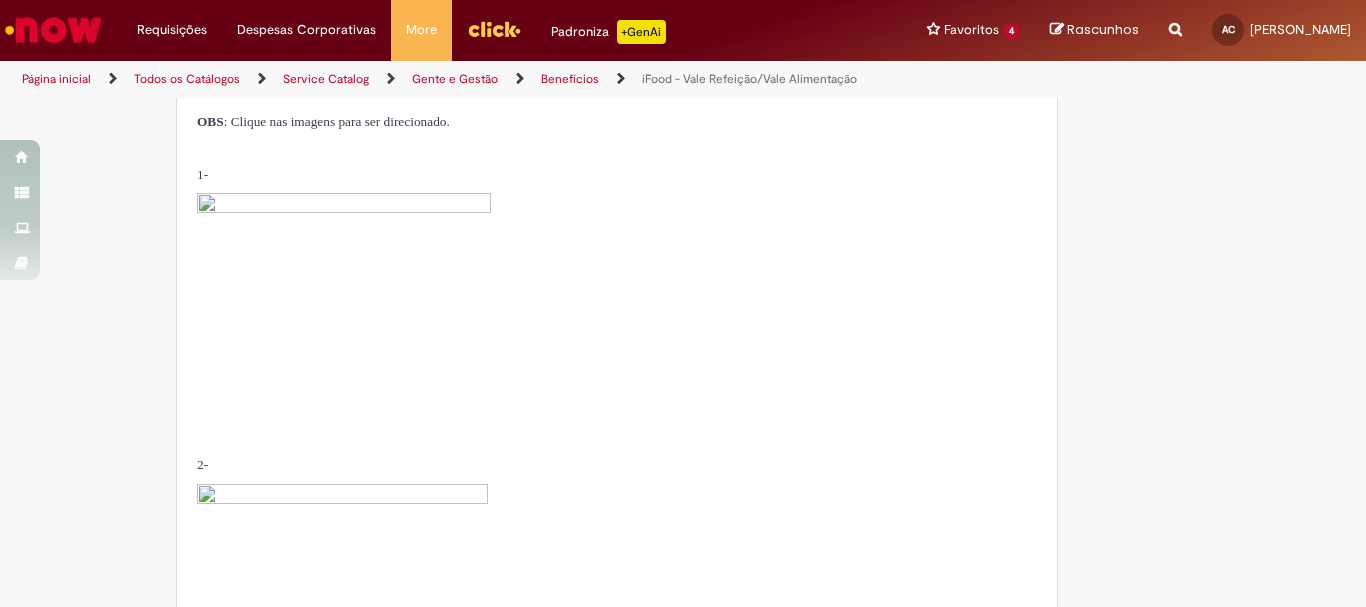 click on "Página inicial" at bounding box center [56, 79] 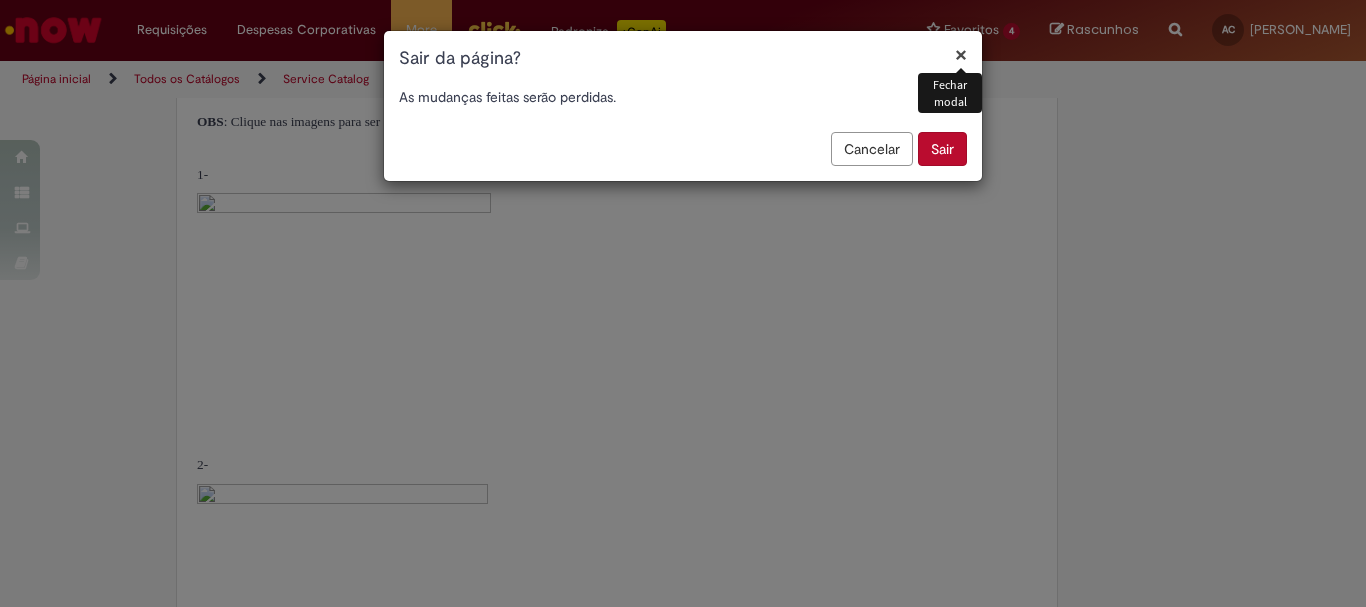 click on "Sair" at bounding box center [942, 149] 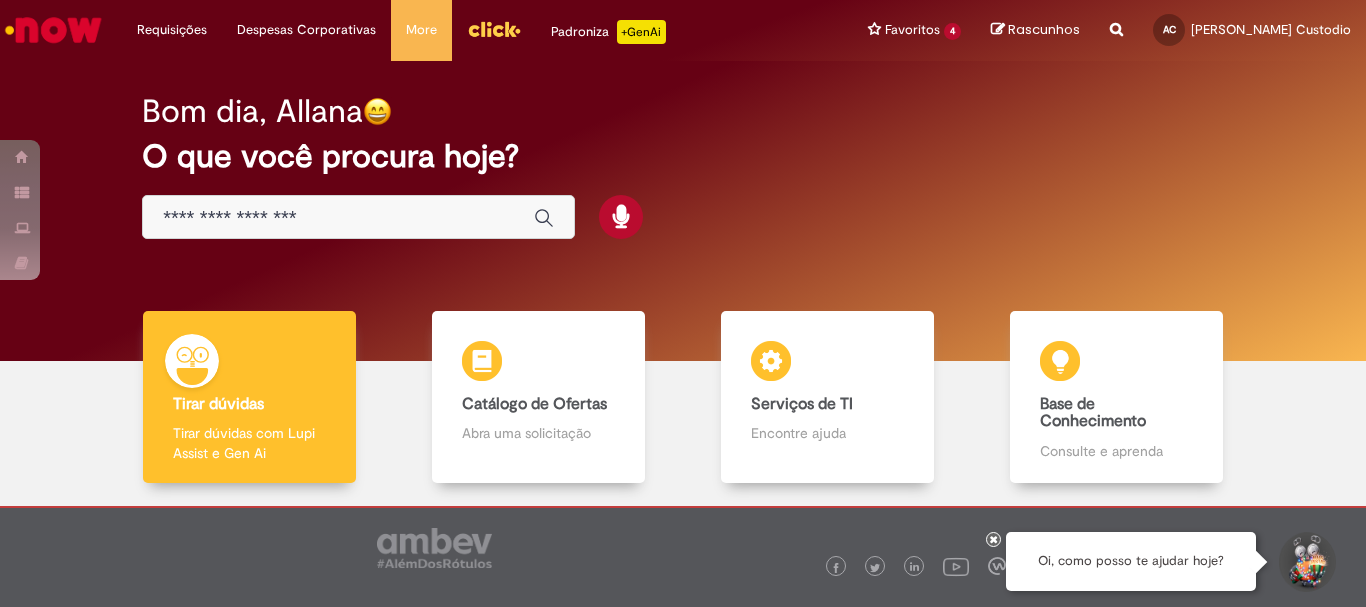scroll, scrollTop: 0, scrollLeft: 0, axis: both 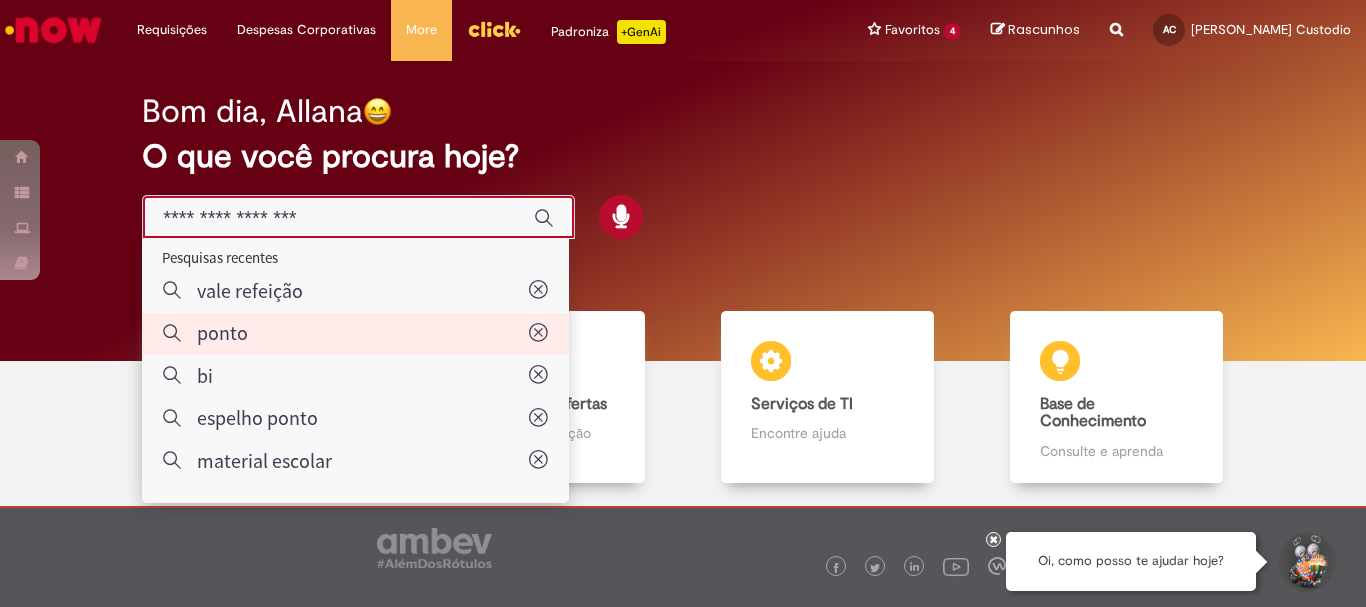 type on "*****" 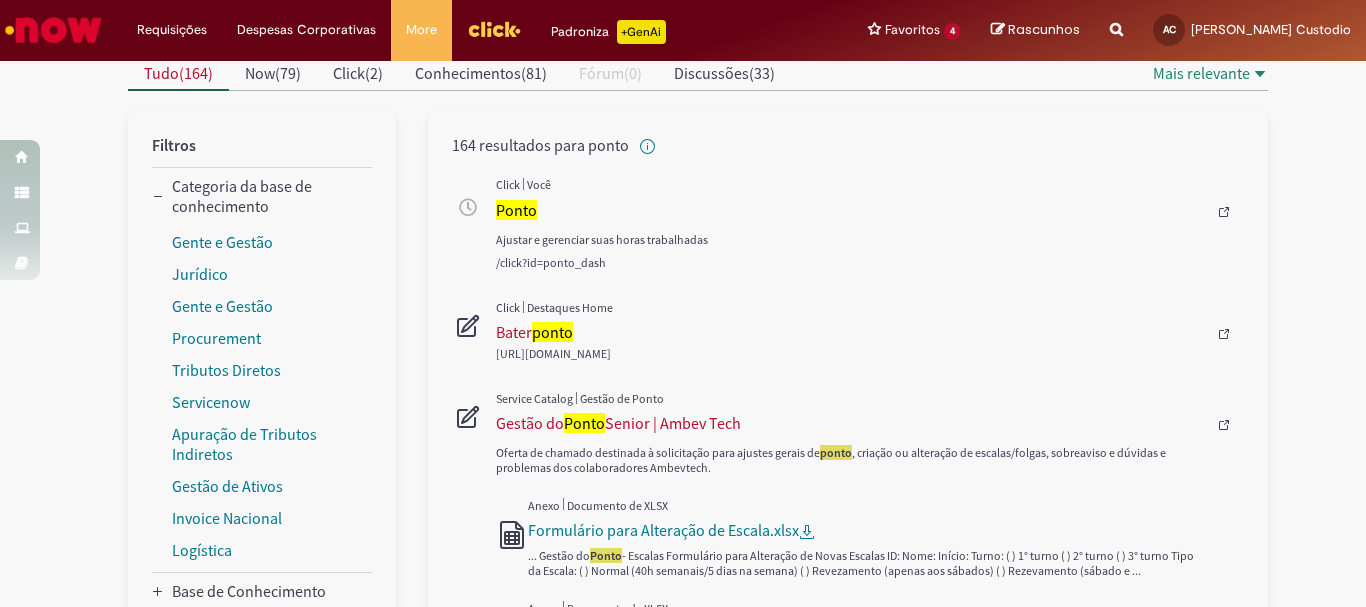 scroll, scrollTop: 300, scrollLeft: 0, axis: vertical 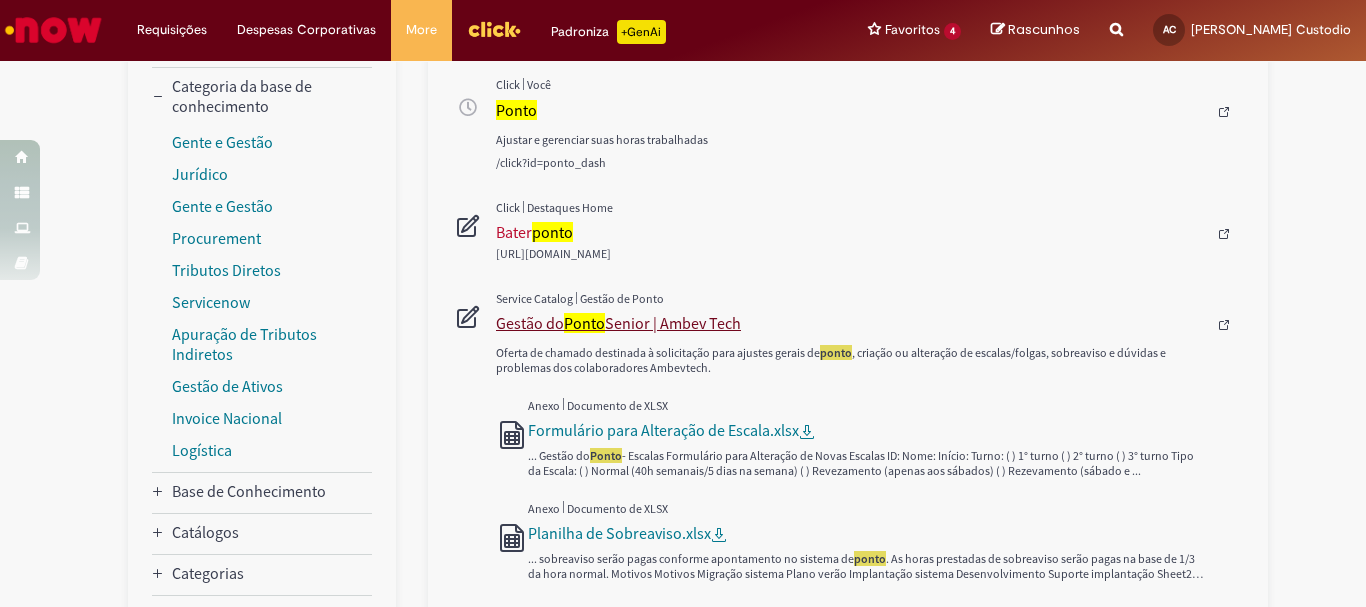 click on "Gestão do  Ponto  Senior | Ambev Tech" at bounding box center (851, 323) 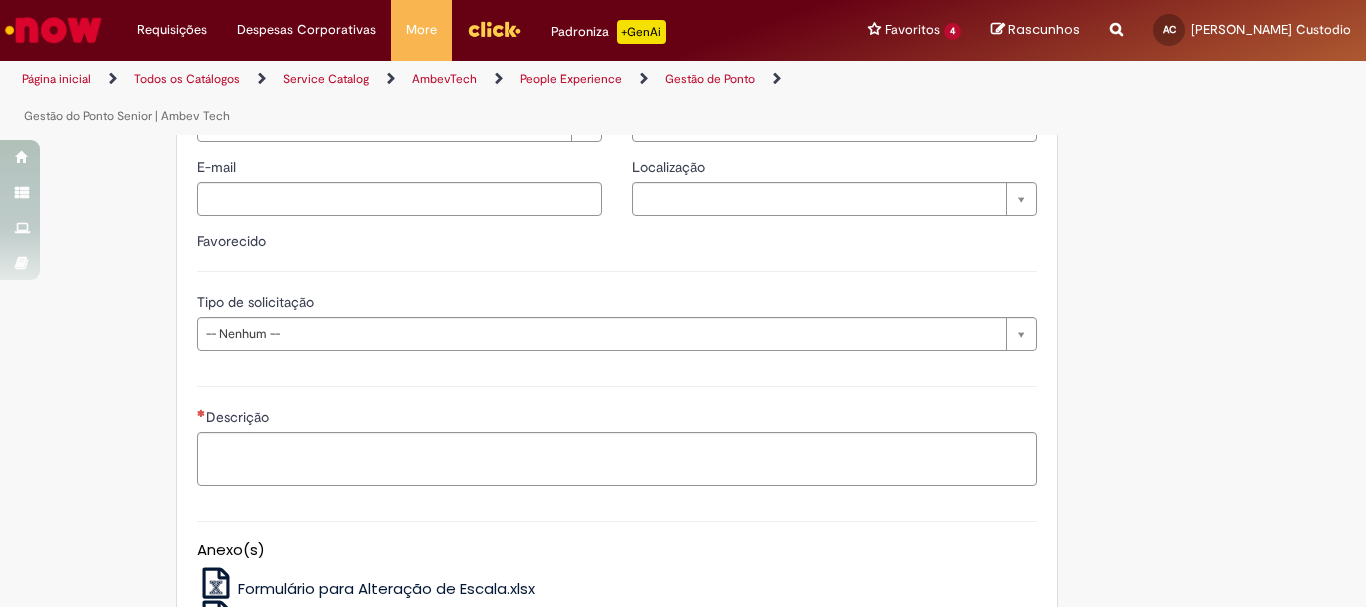 scroll, scrollTop: 200, scrollLeft: 0, axis: vertical 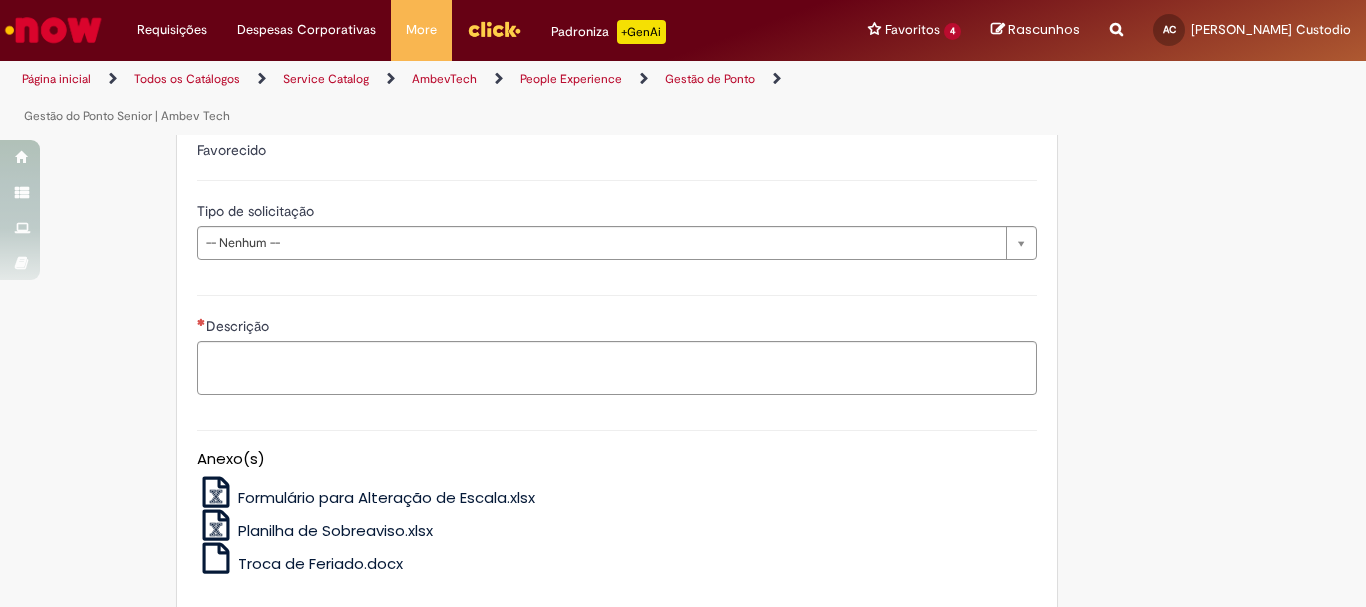 click on "**********" at bounding box center (683, 176) 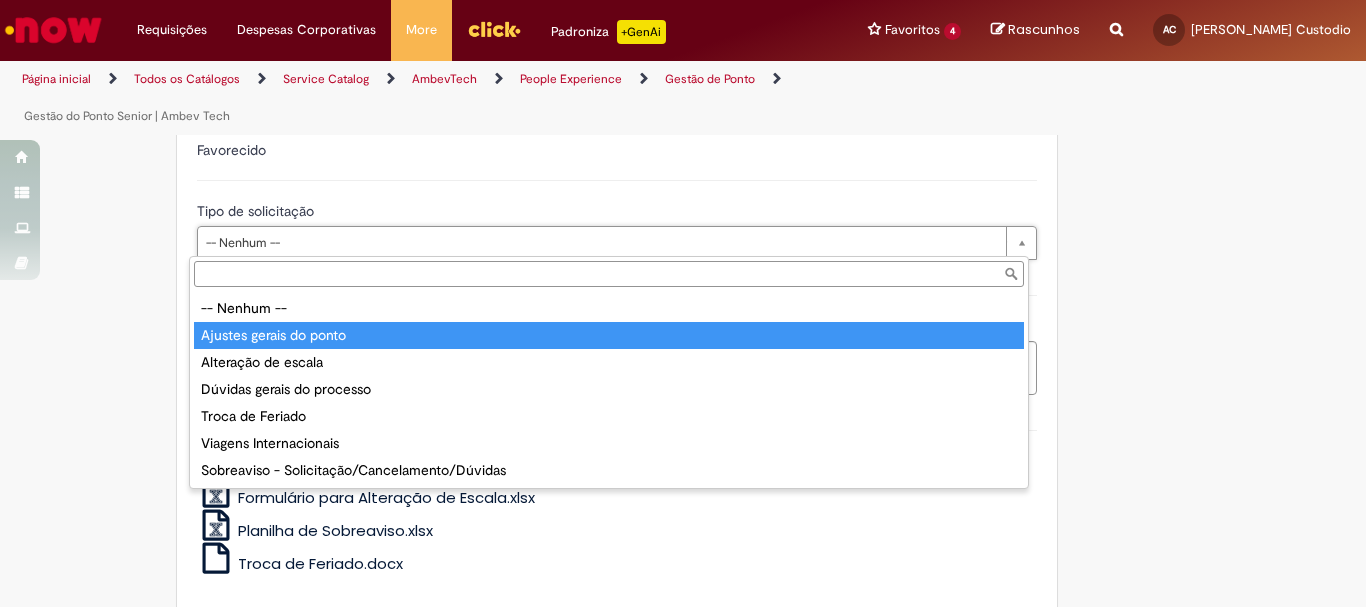 type on "**********" 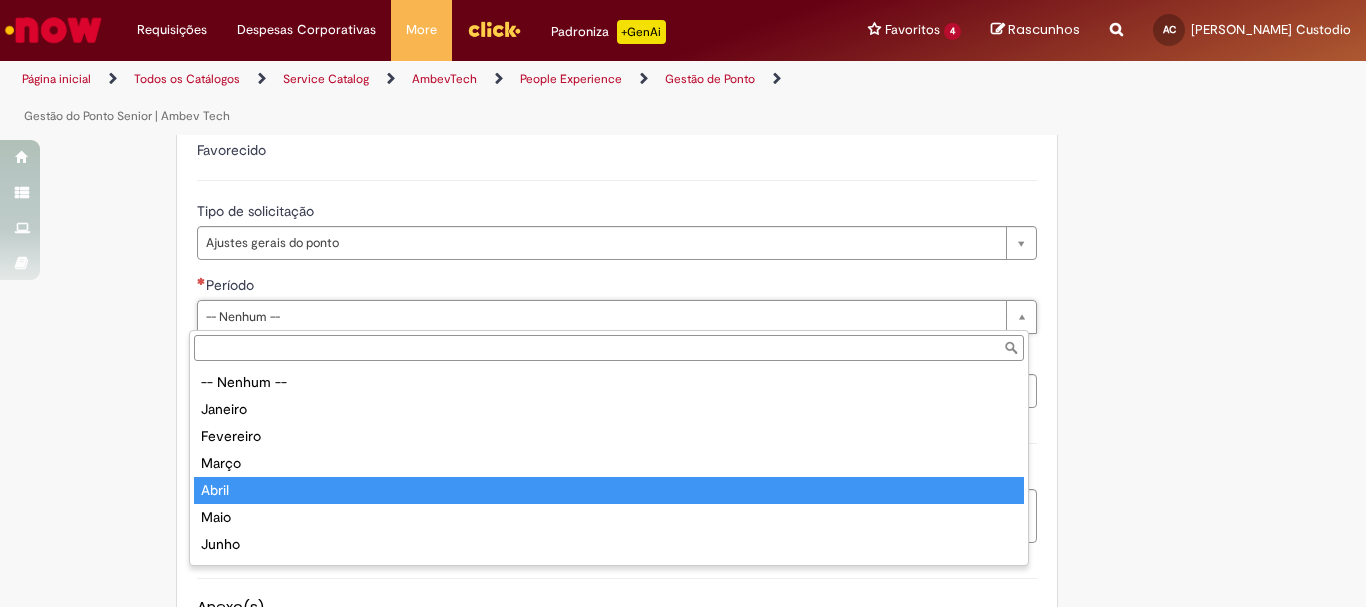 scroll, scrollTop: 100, scrollLeft: 0, axis: vertical 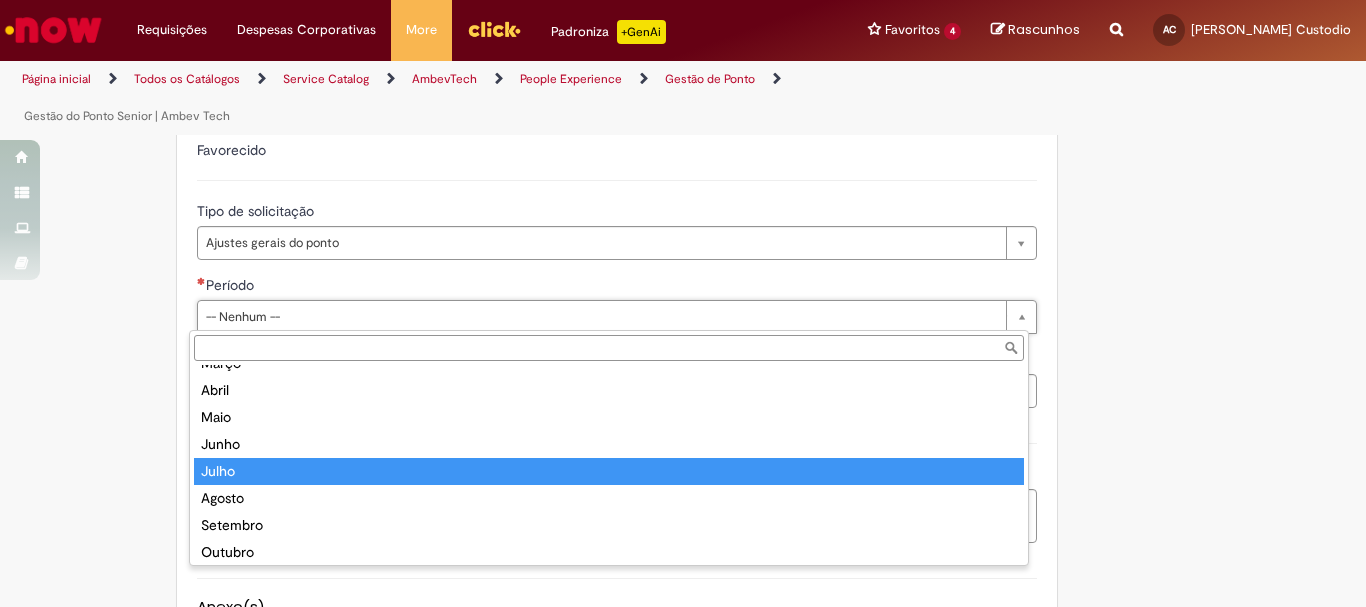 type on "*****" 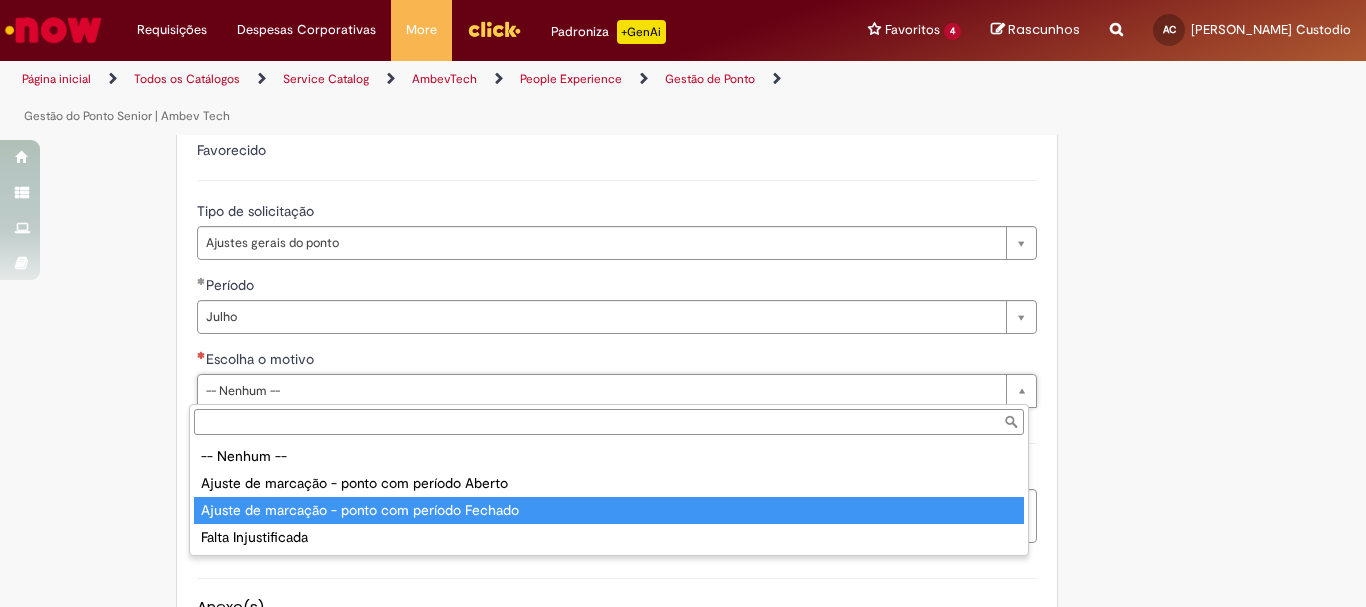 type on "**********" 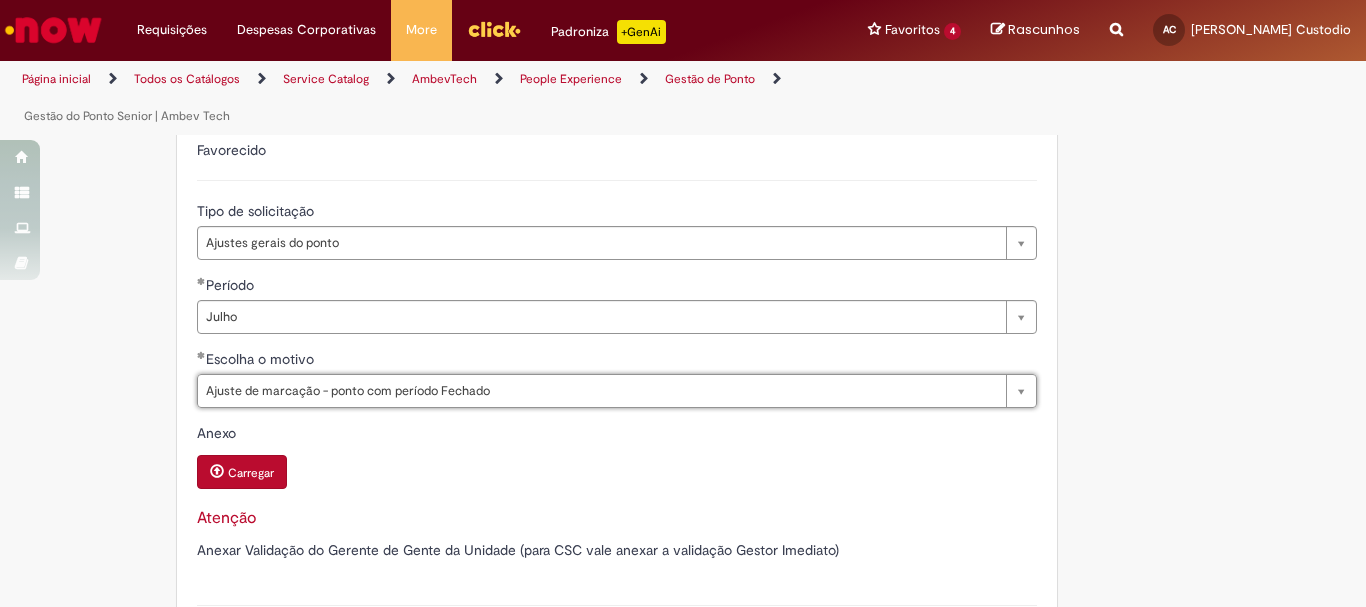 click on "Carregar" at bounding box center [617, 474] 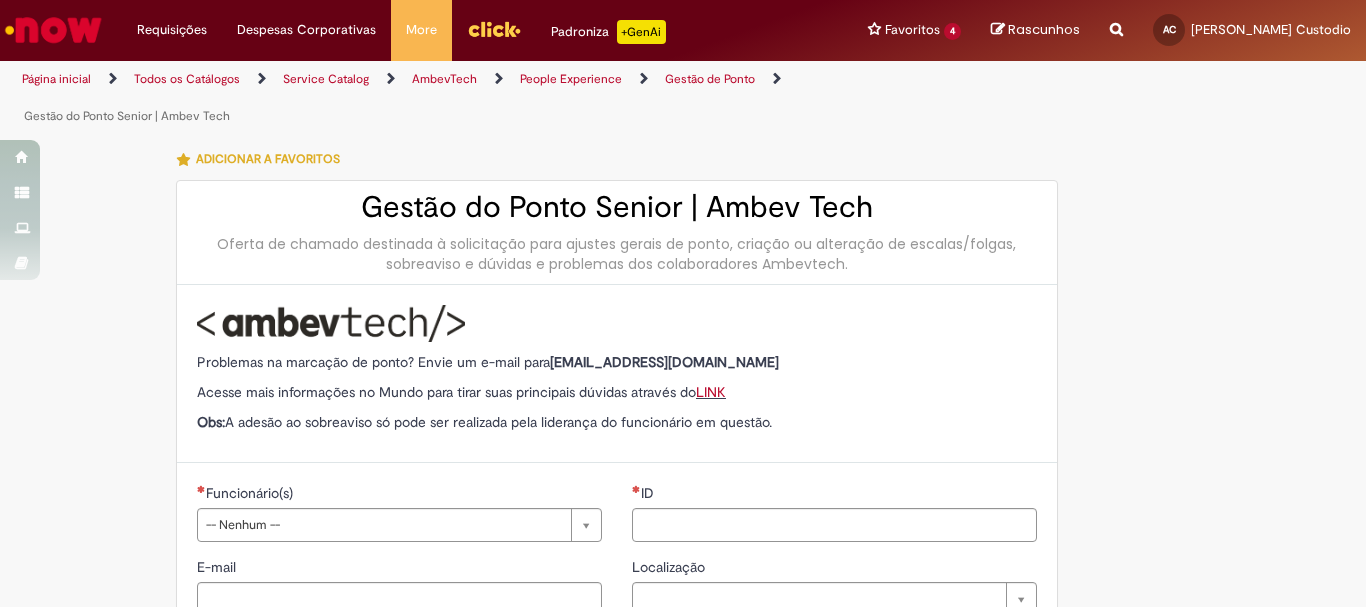 scroll, scrollTop: 200, scrollLeft: 0, axis: vertical 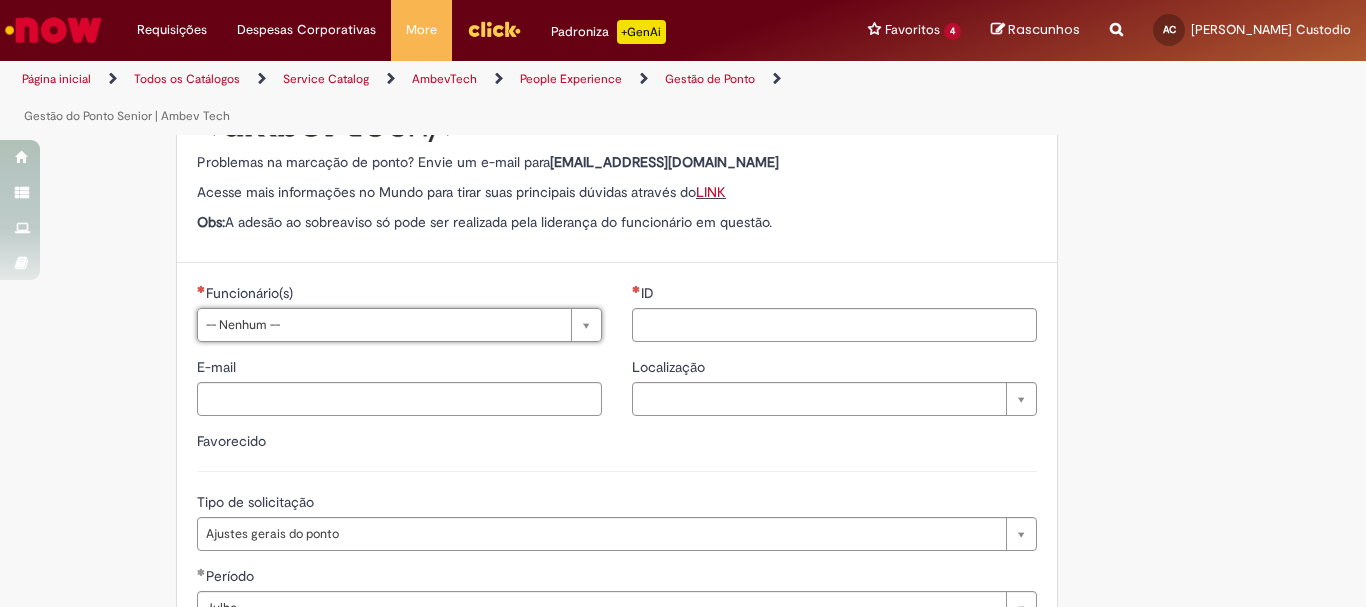 click on "Página inicial" at bounding box center [56, 79] 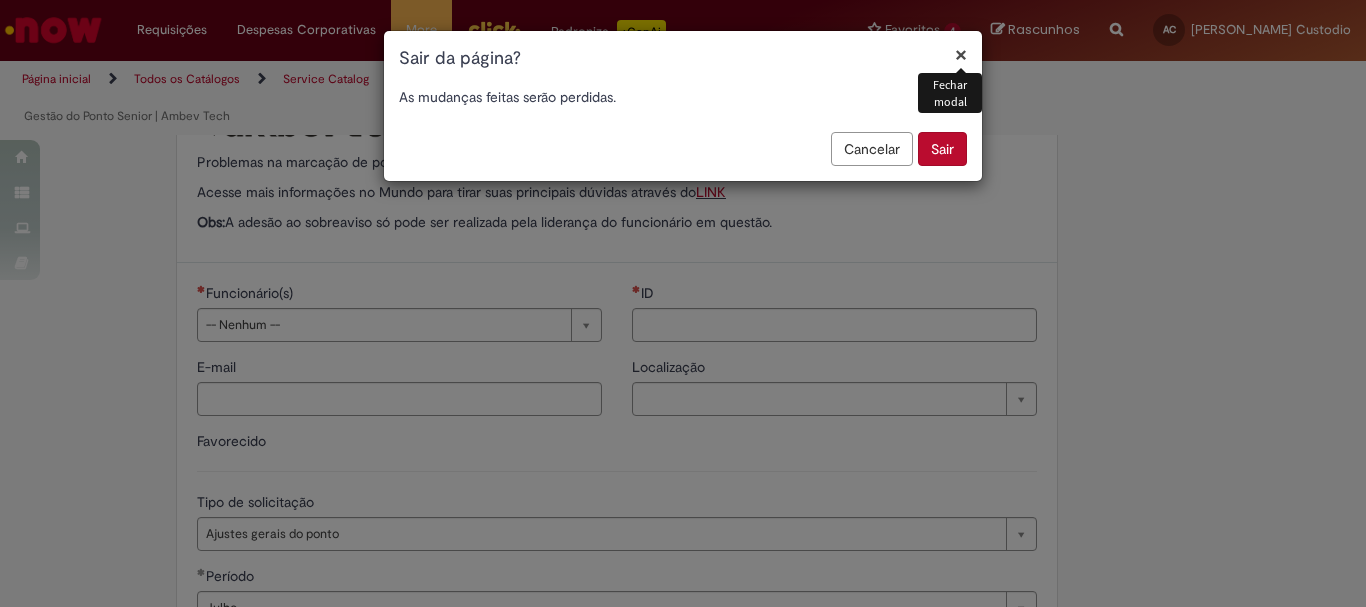 click on "Sair" at bounding box center (942, 149) 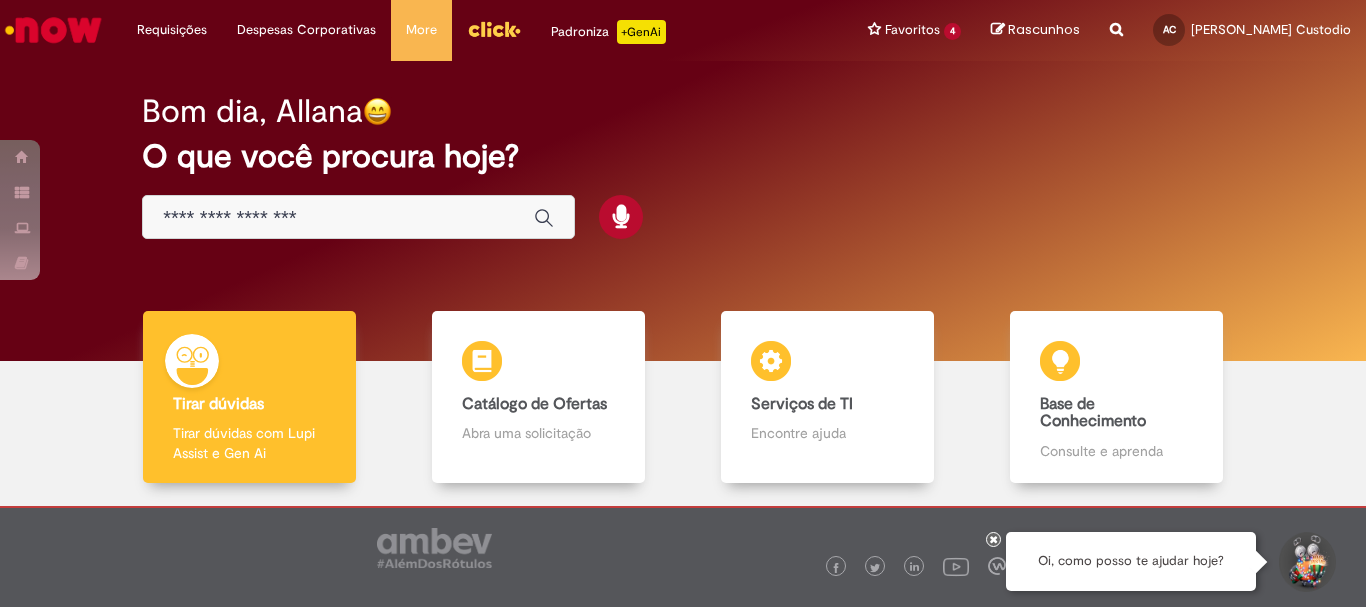 scroll, scrollTop: 0, scrollLeft: 0, axis: both 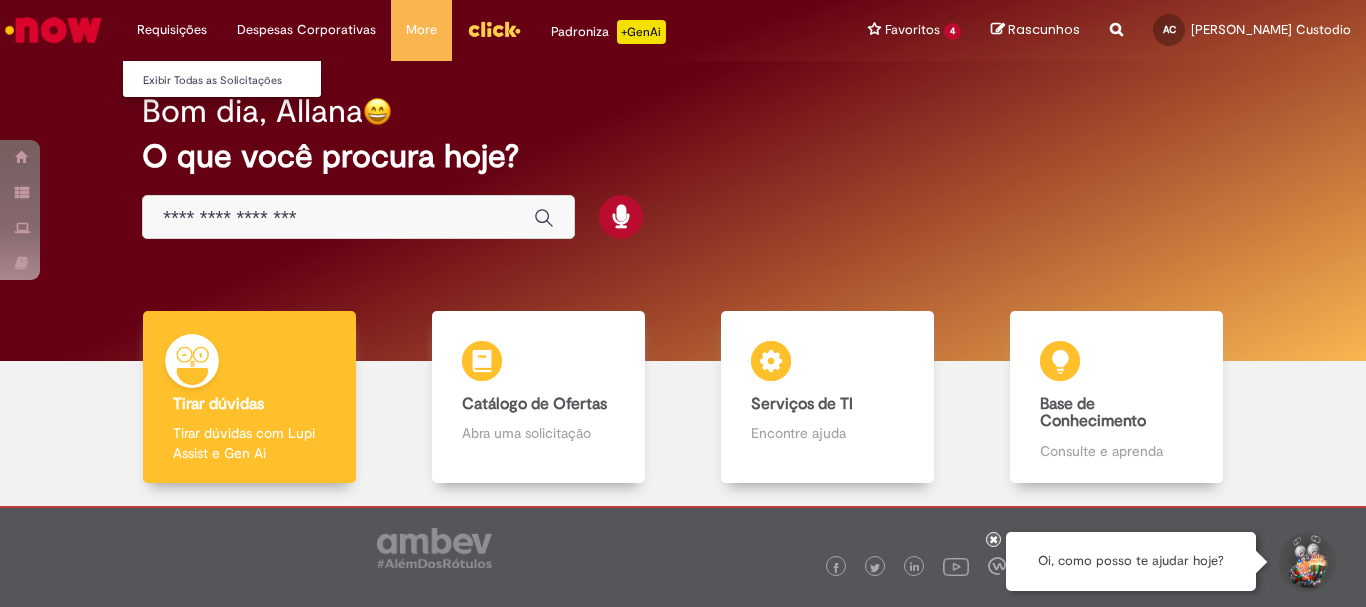 click on "Requisições
Exibir Todas as Solicitações" at bounding box center [172, 30] 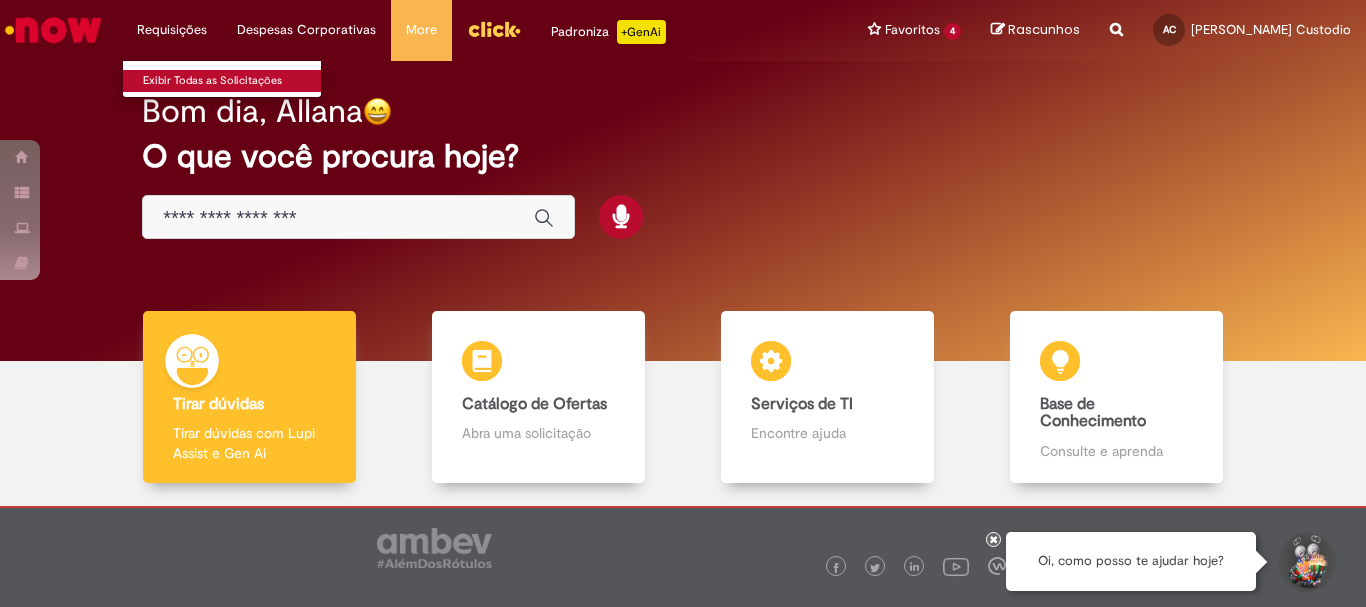 click on "Exibir Todas as Solicitações" at bounding box center [233, 81] 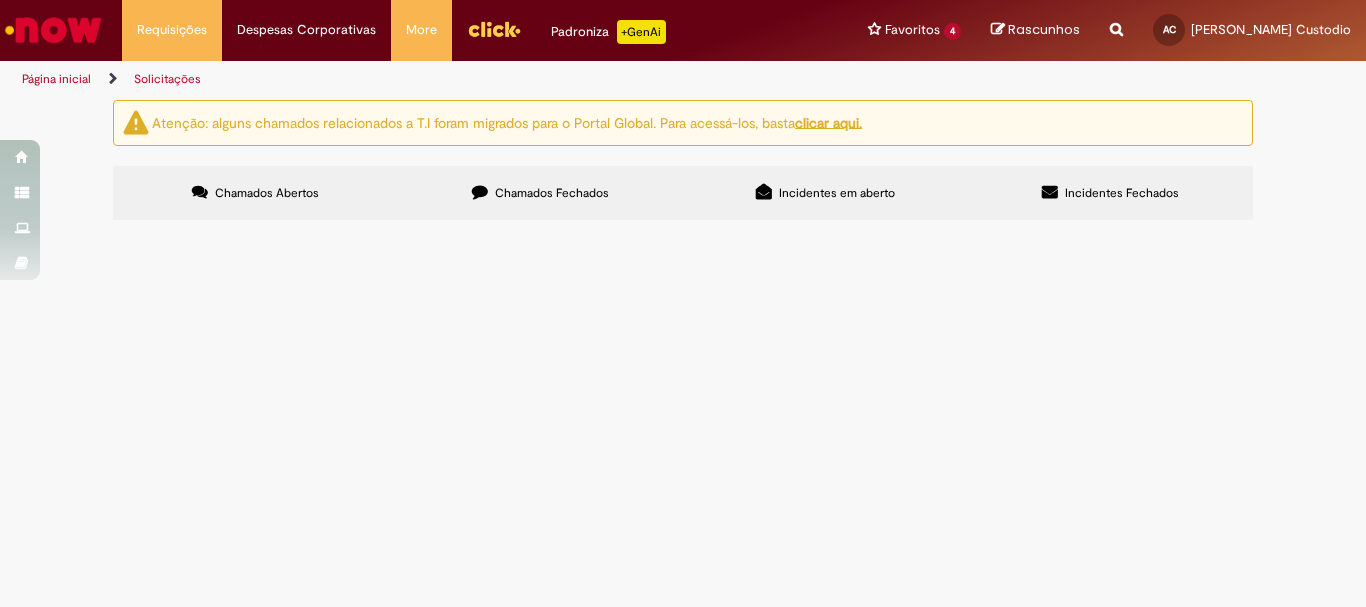 click on "Não há registros em Item solicitado  usando este filtro" at bounding box center (0, 0) 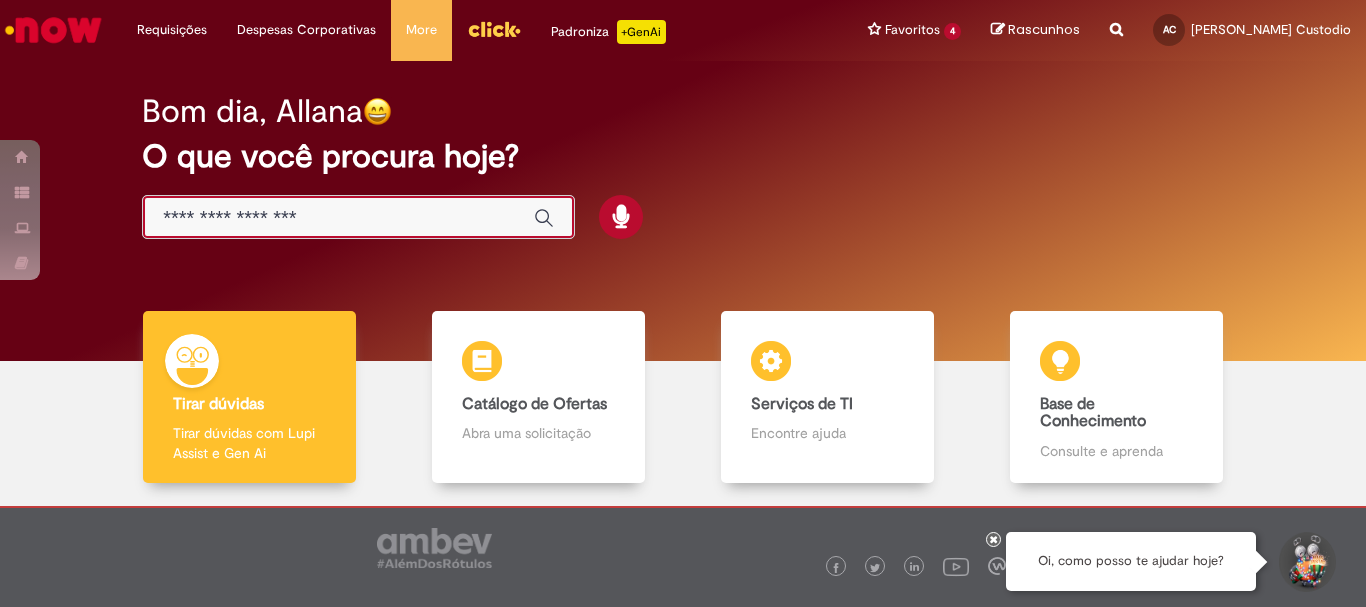 drag, startPoint x: 323, startPoint y: 217, endPoint x: 321, endPoint y: 227, distance: 10.198039 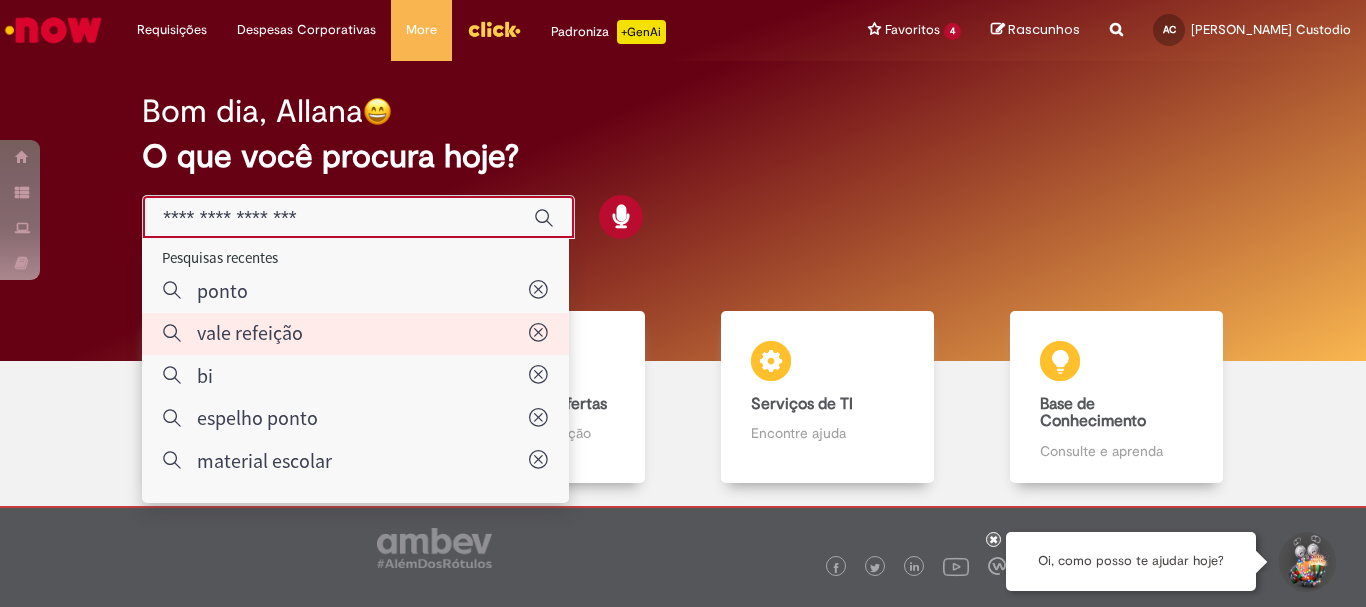 type on "**********" 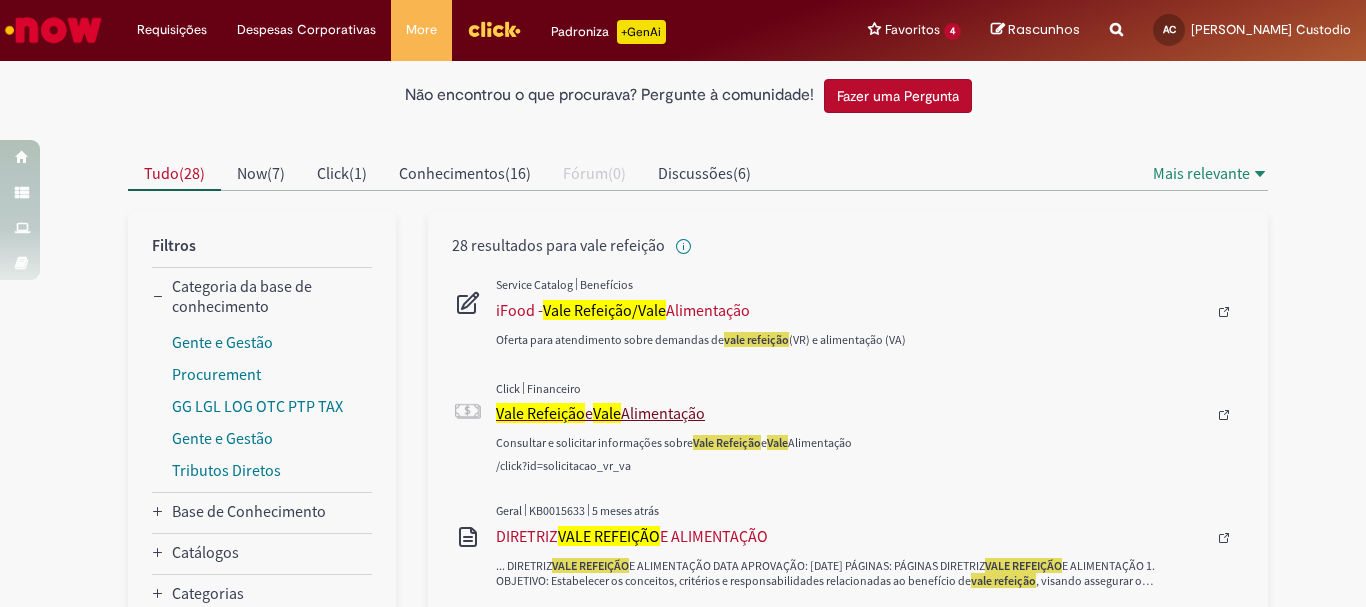 scroll, scrollTop: 200, scrollLeft: 0, axis: vertical 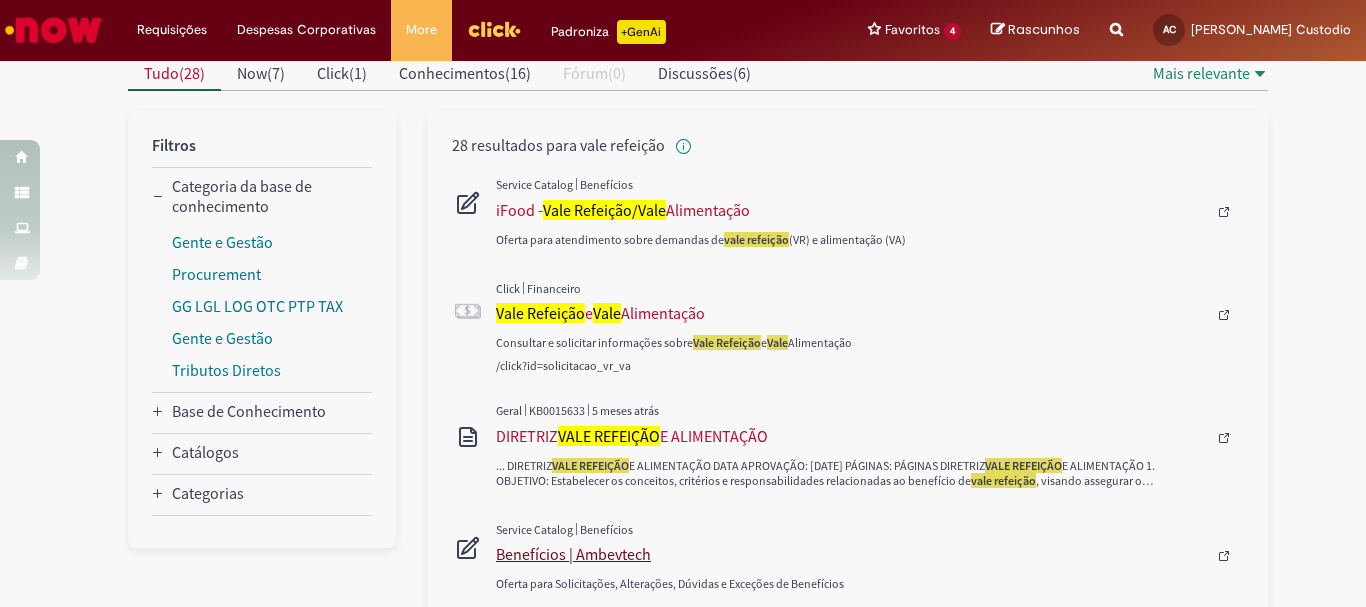 click on "Benefícios | Ambevtech" at bounding box center (851, 554) 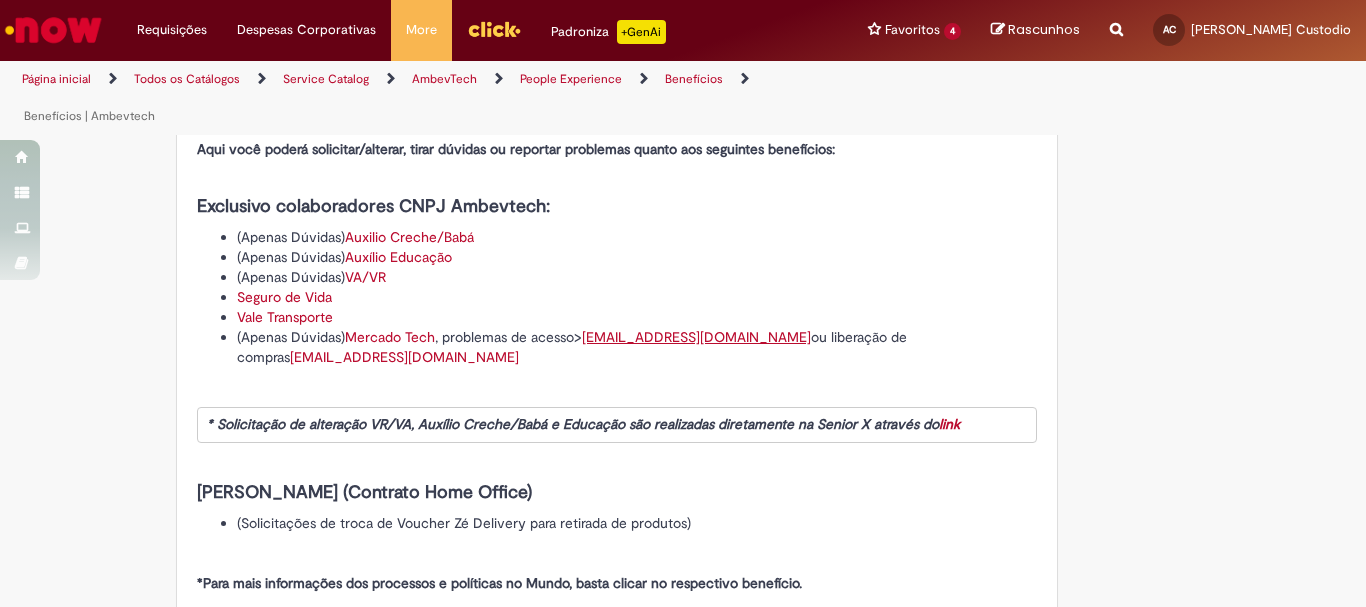 scroll, scrollTop: 0, scrollLeft: 0, axis: both 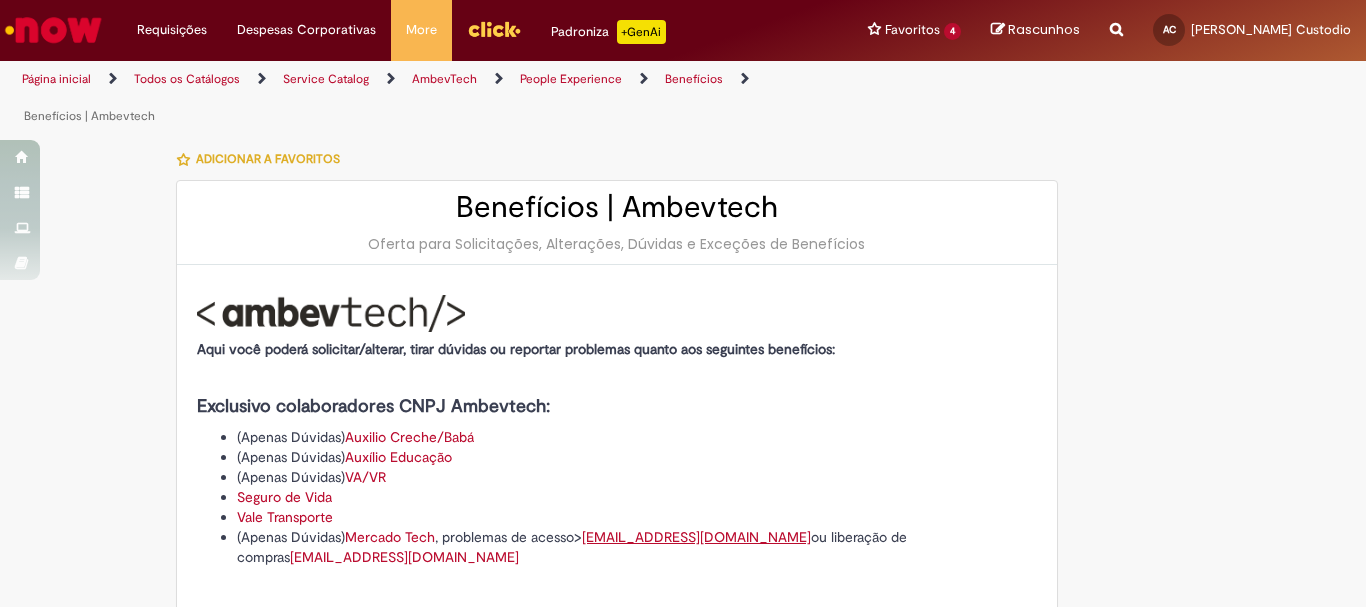 type on "********" 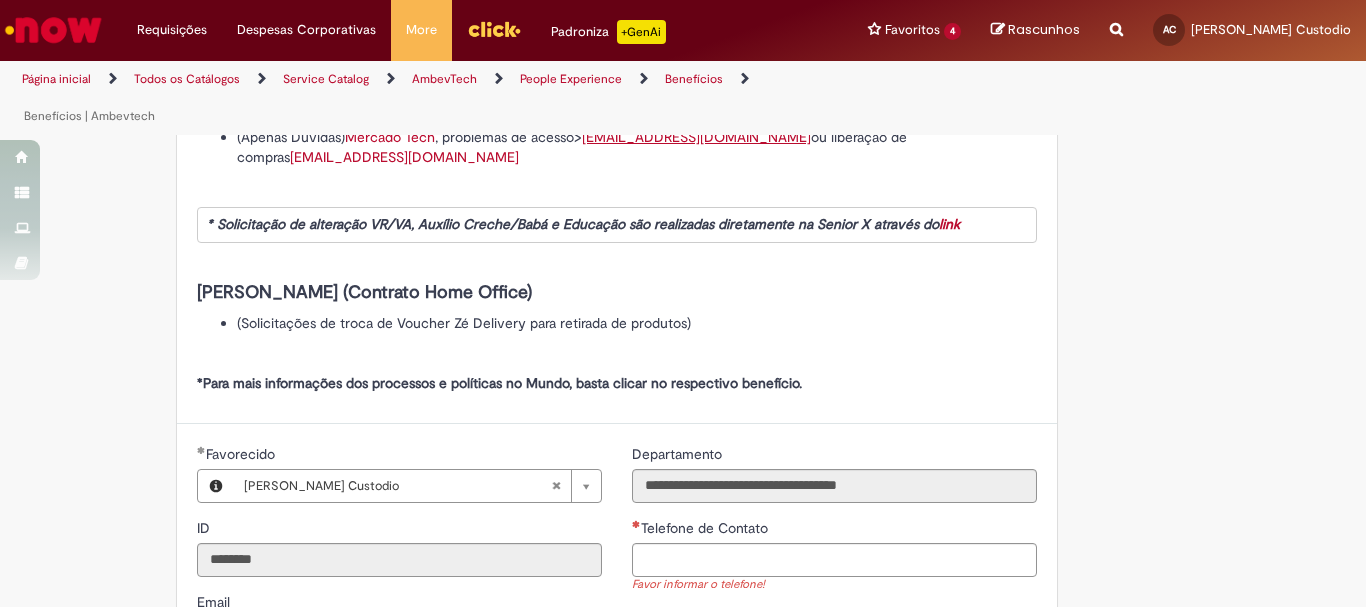 scroll, scrollTop: 700, scrollLeft: 0, axis: vertical 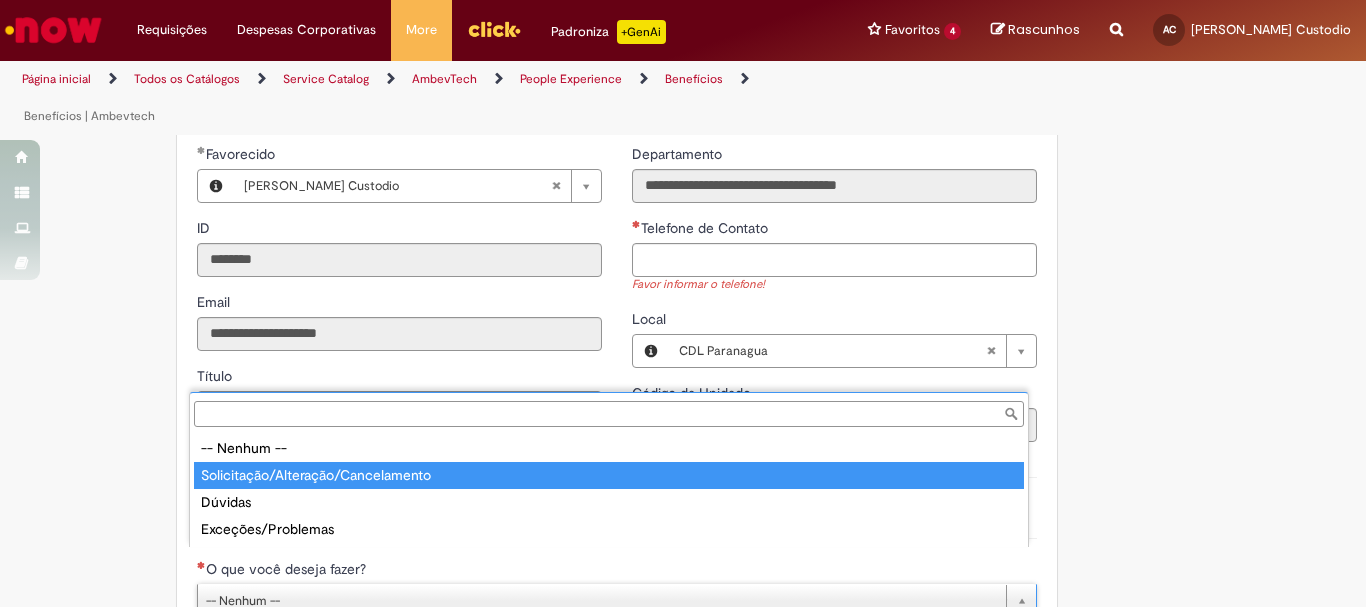 type on "**********" 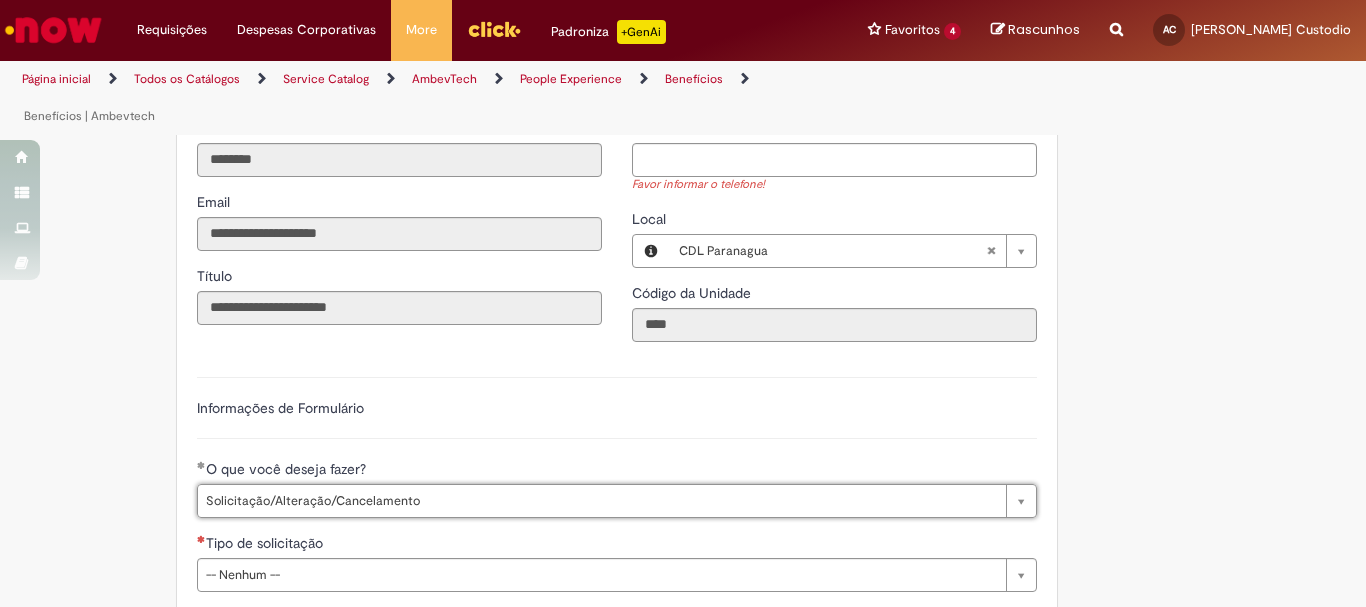 scroll, scrollTop: 1100, scrollLeft: 0, axis: vertical 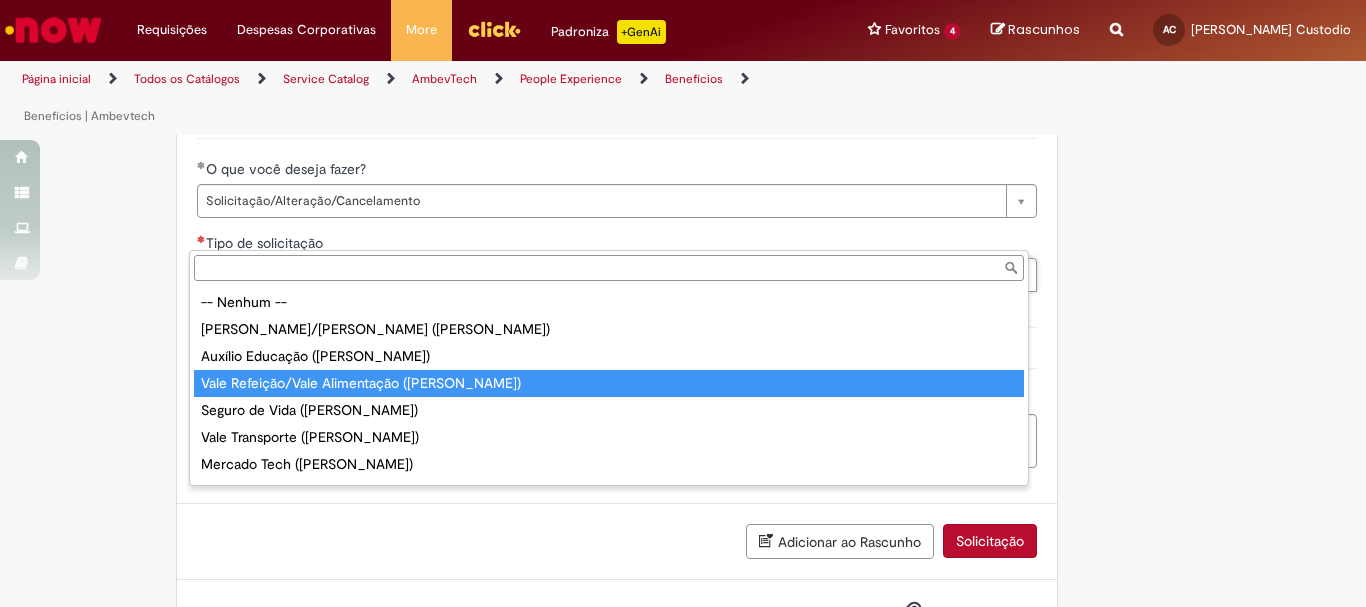 type on "**********" 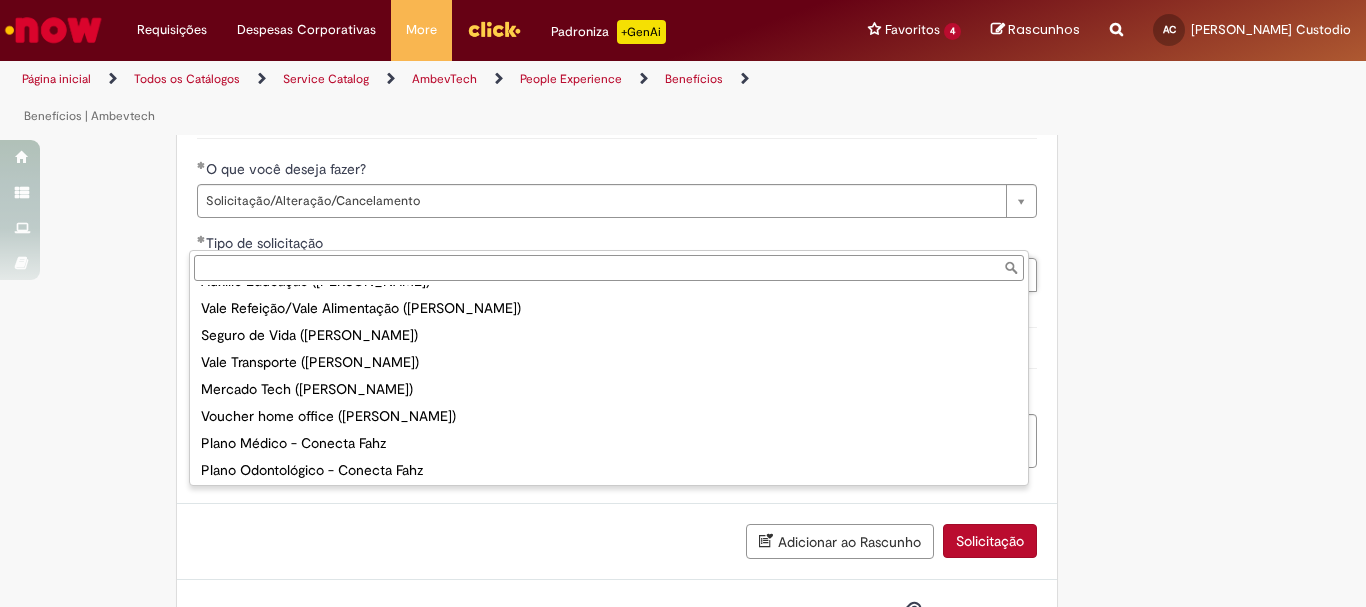 scroll, scrollTop: 0, scrollLeft: 0, axis: both 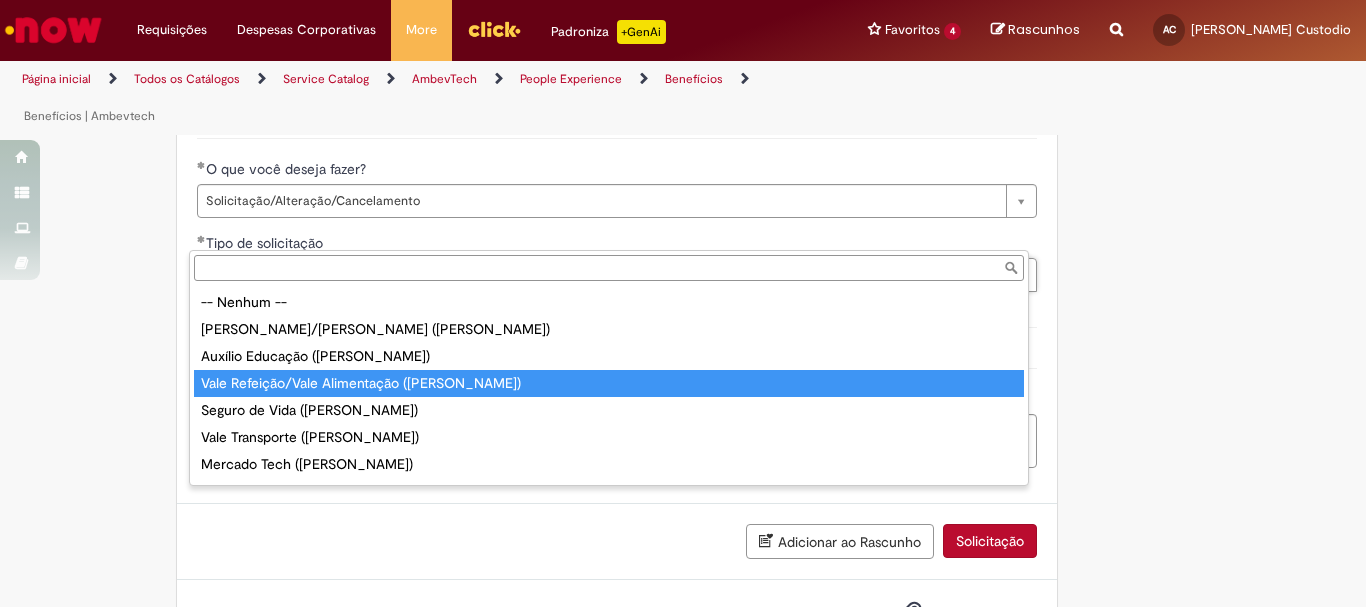 type on "**********" 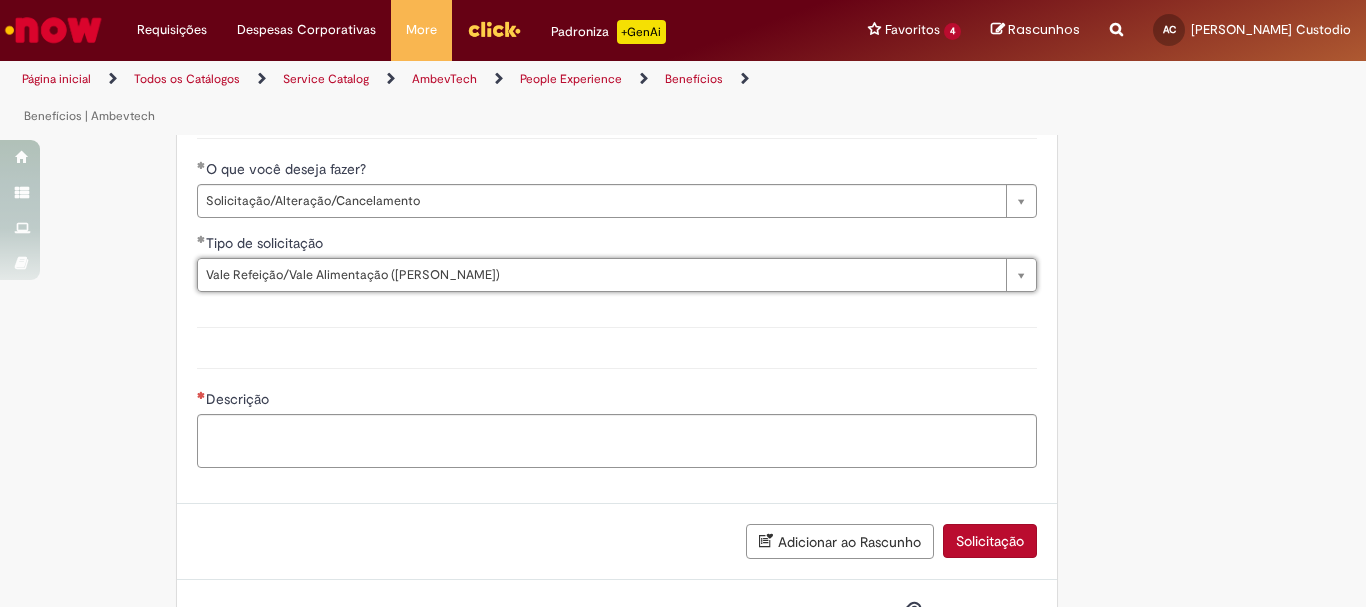 scroll, scrollTop: 0, scrollLeft: 319, axis: horizontal 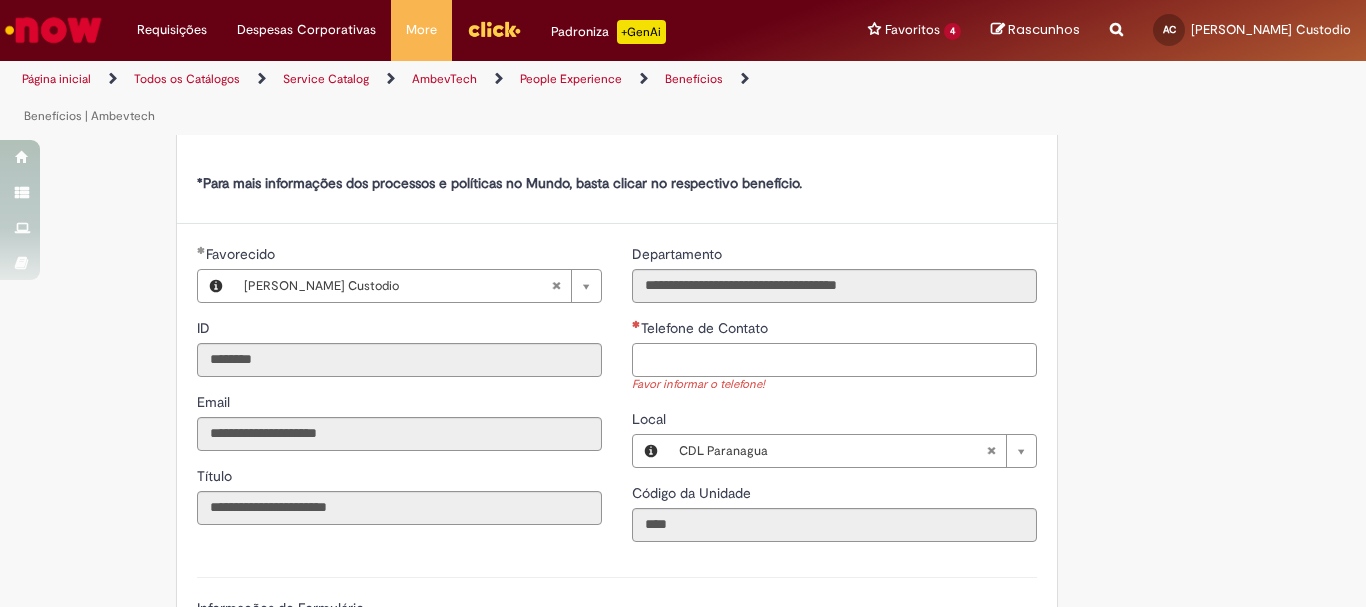 click on "Telefone de Contato" at bounding box center (834, 360) 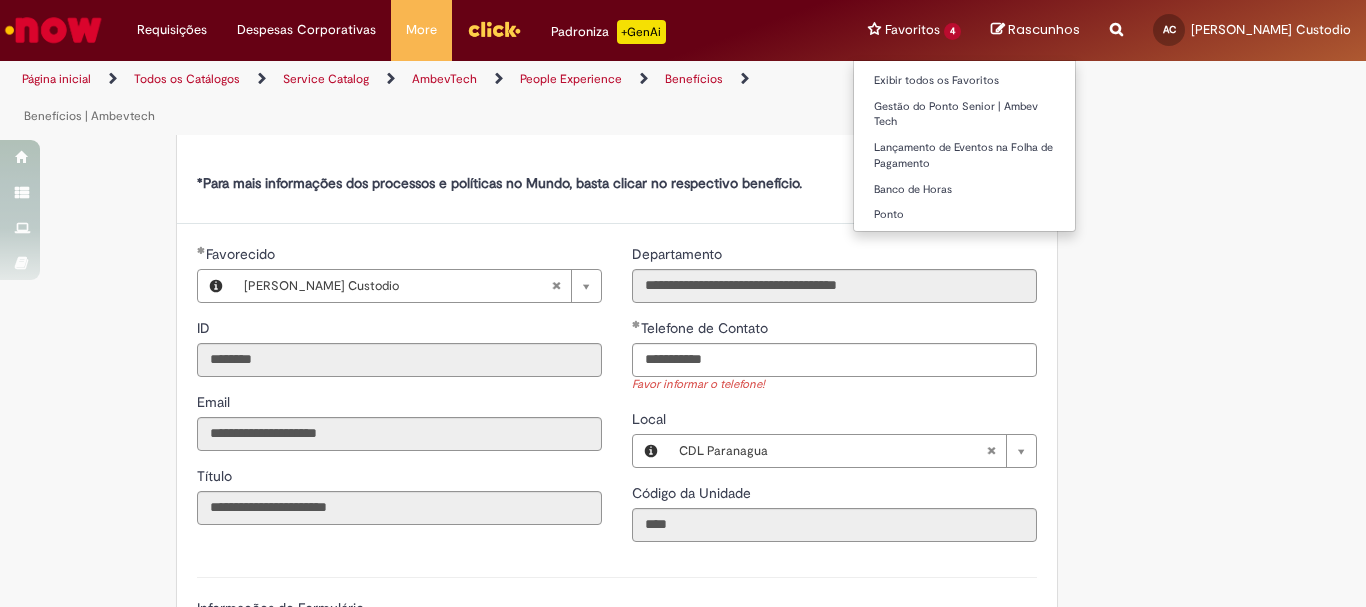 type on "**********" 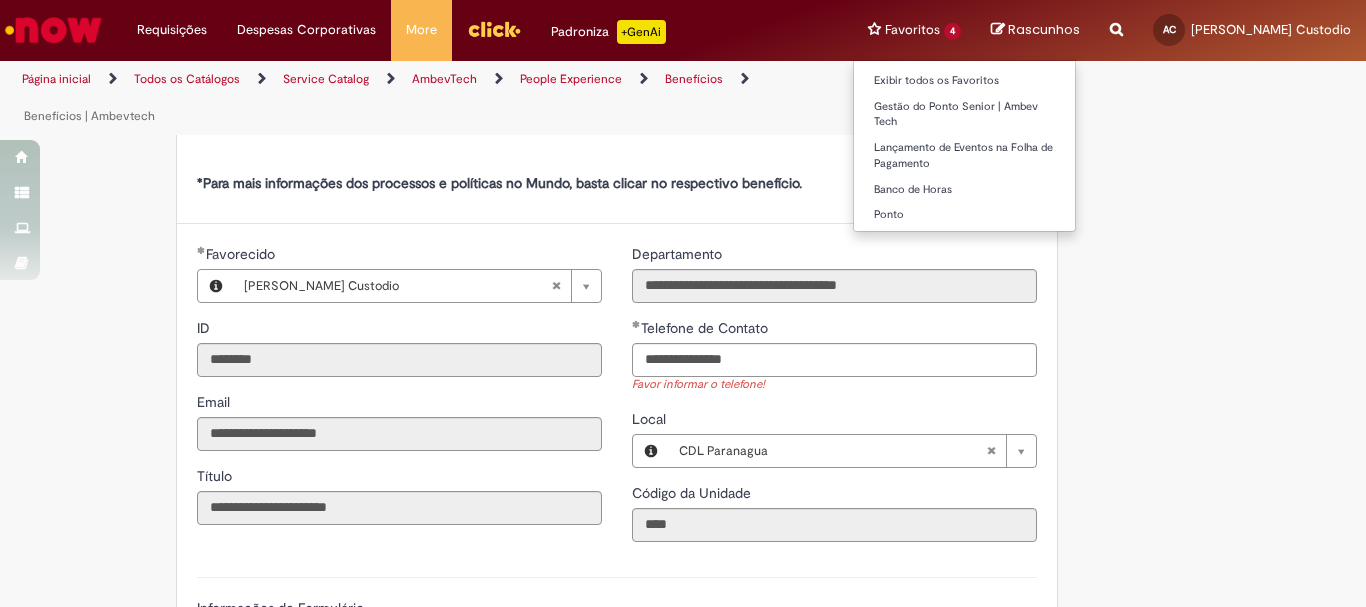 type 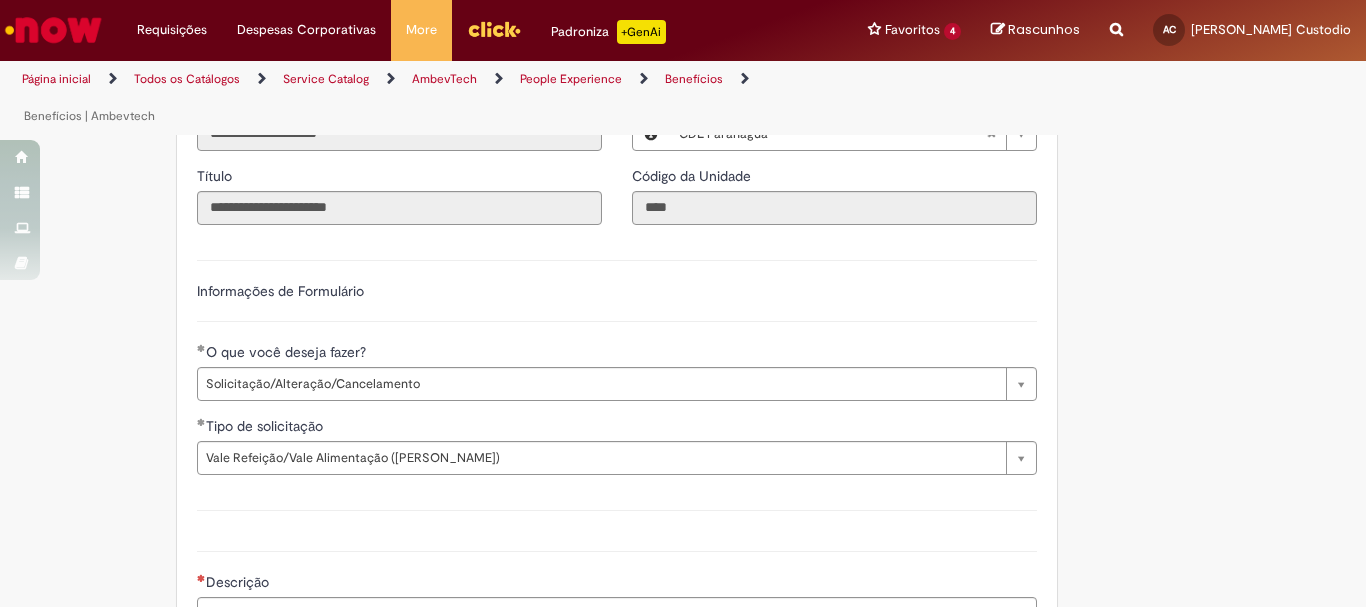 scroll, scrollTop: 1100, scrollLeft: 0, axis: vertical 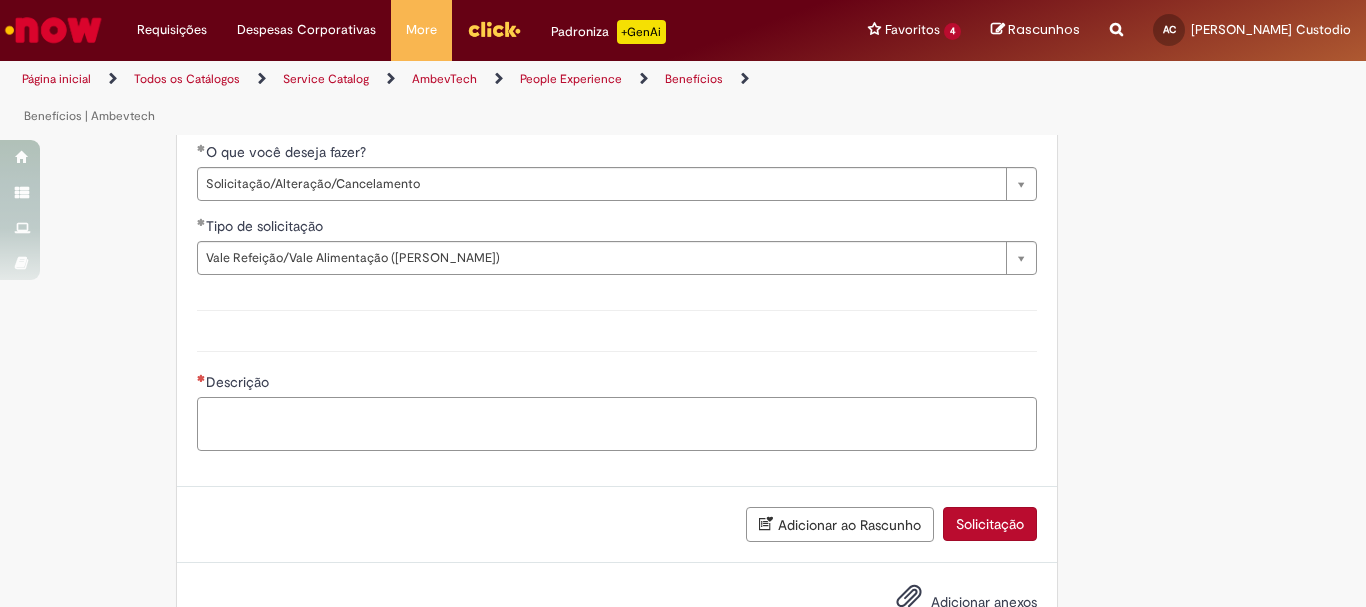 click on "Descrição" at bounding box center [617, 424] 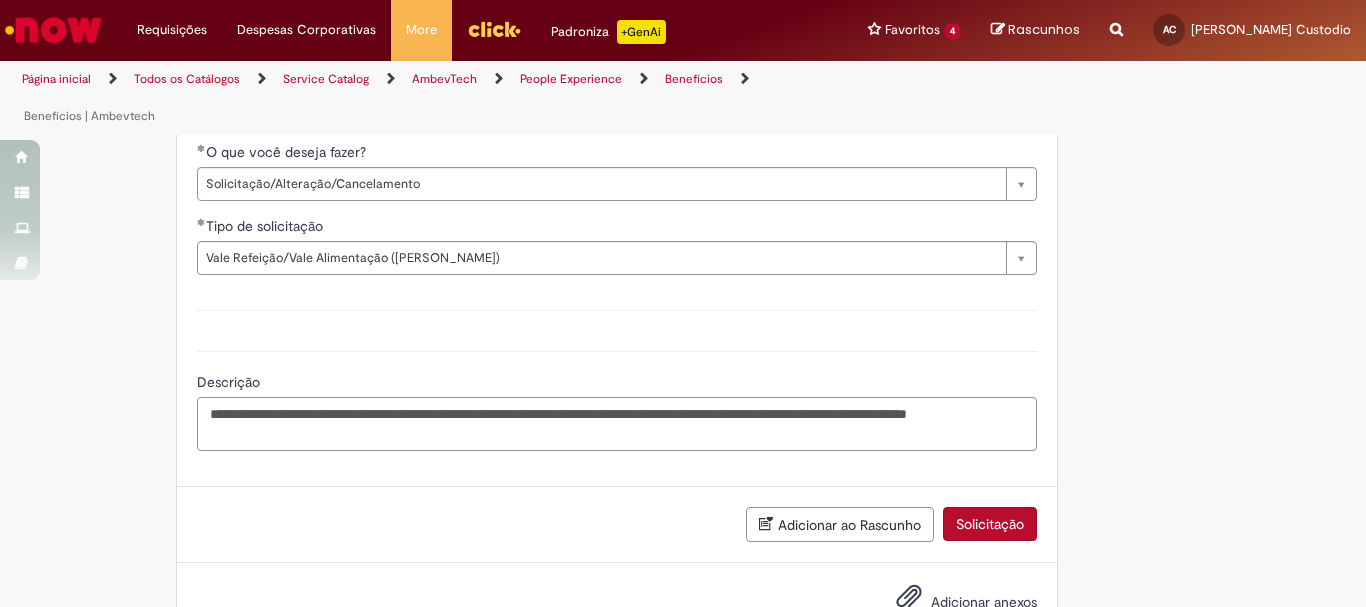 click on "**********" at bounding box center (617, 424) 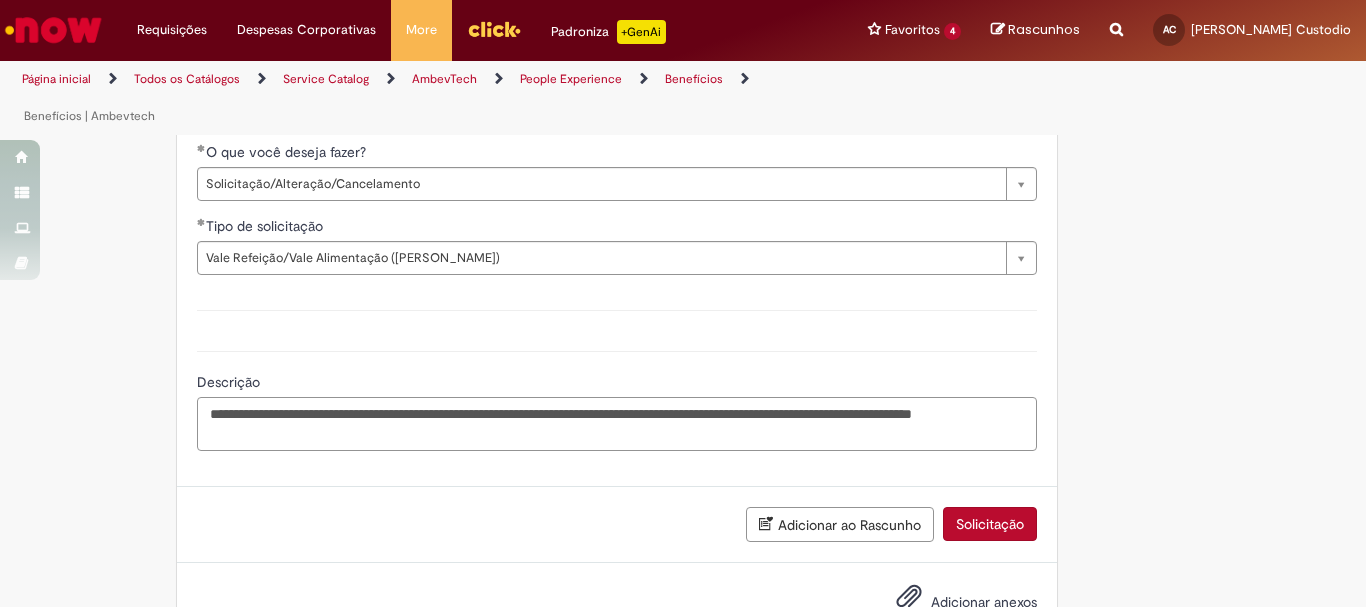 click on "**********" at bounding box center (617, 424) 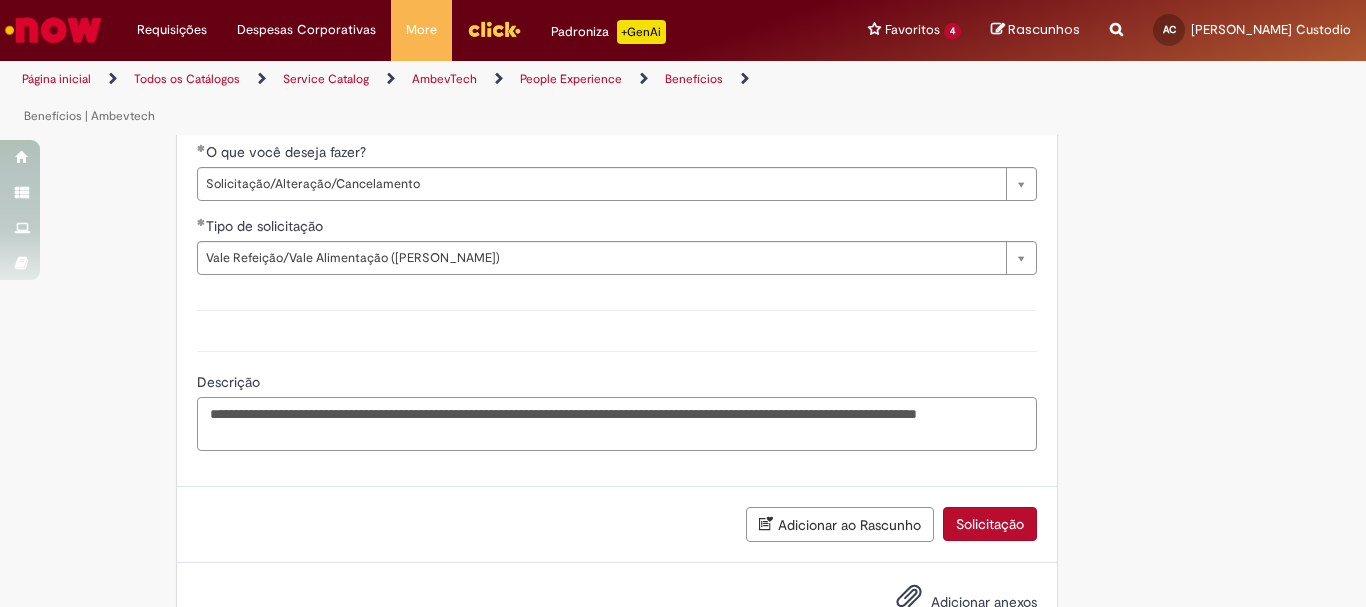 click on "**********" at bounding box center (617, 424) 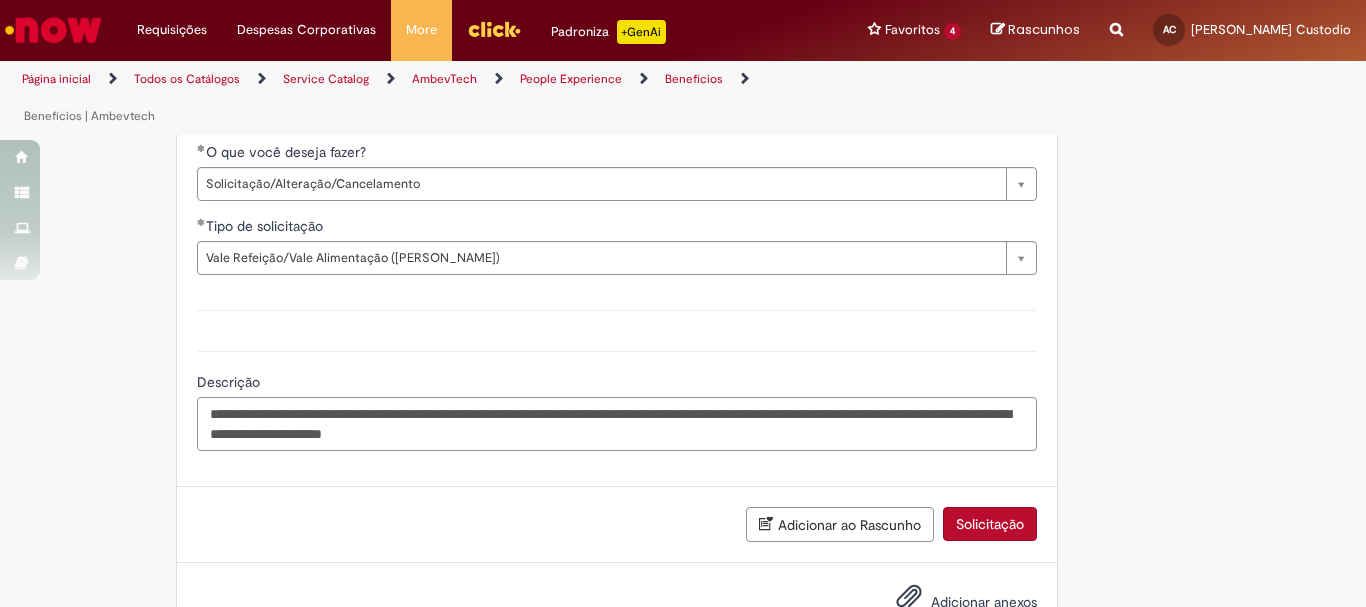 type on "**********" 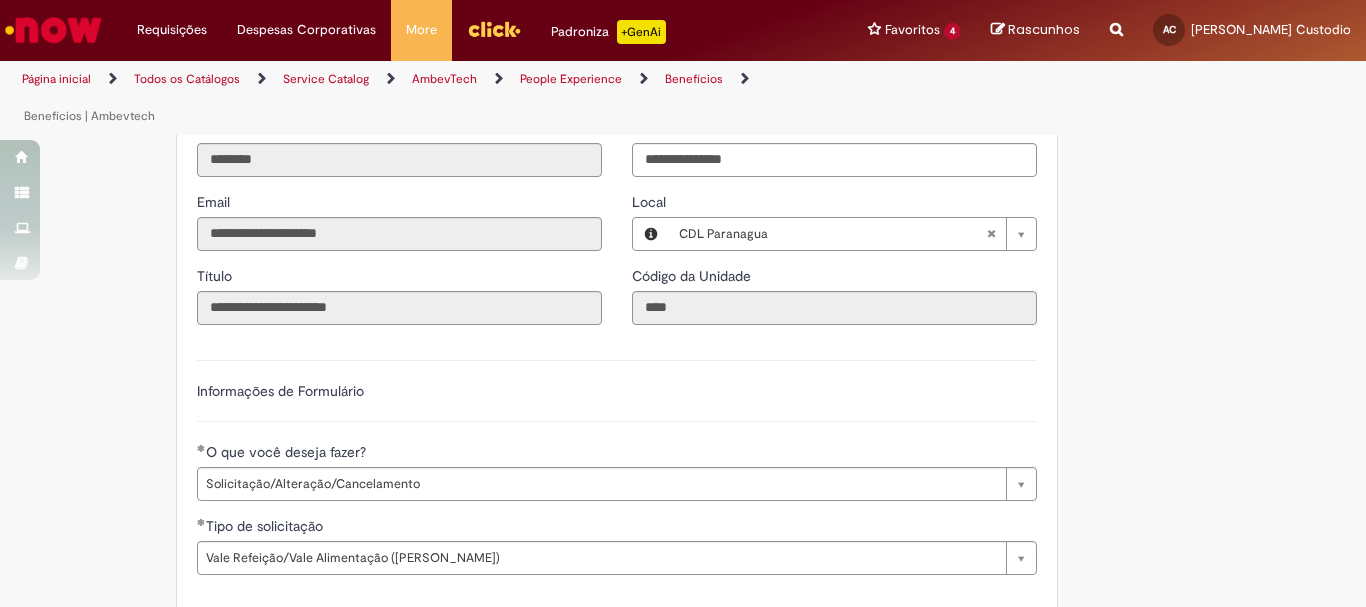 scroll, scrollTop: 500, scrollLeft: 0, axis: vertical 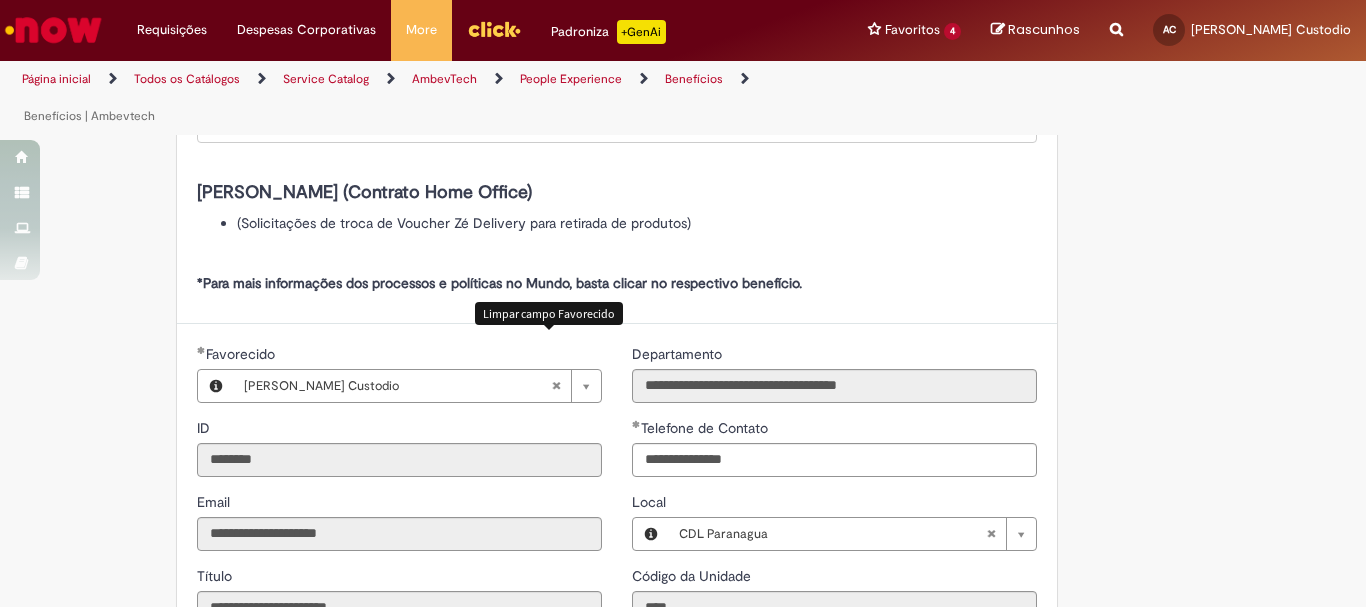 click at bounding box center [556, 386] 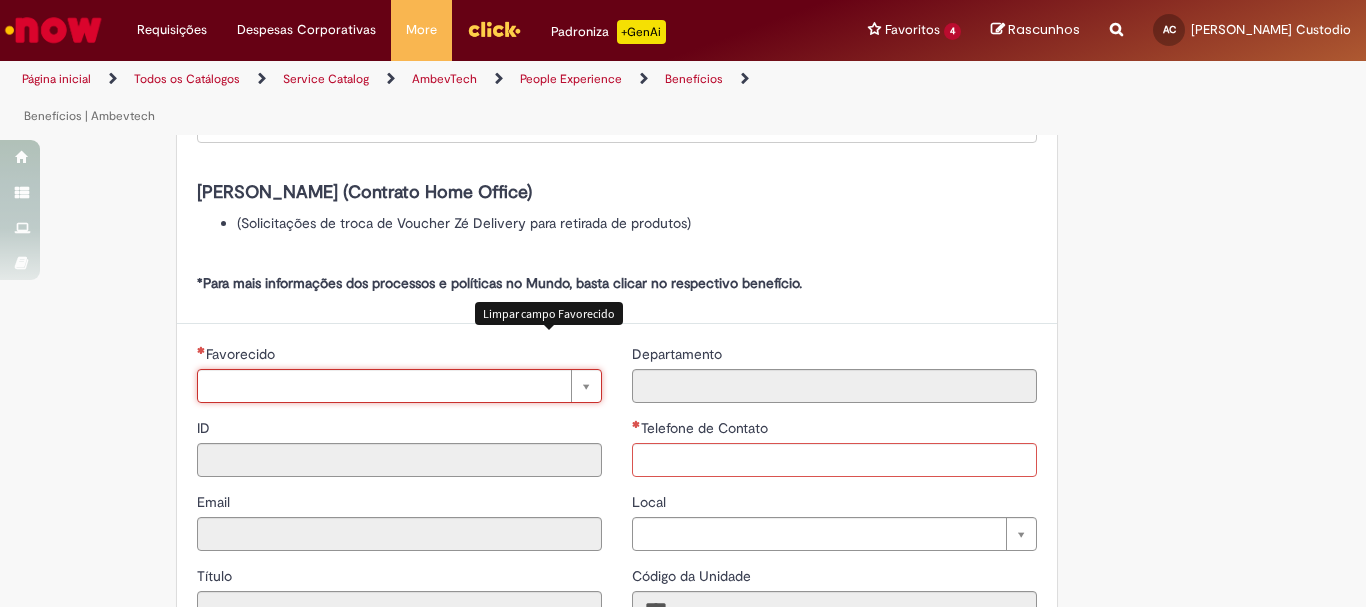 type 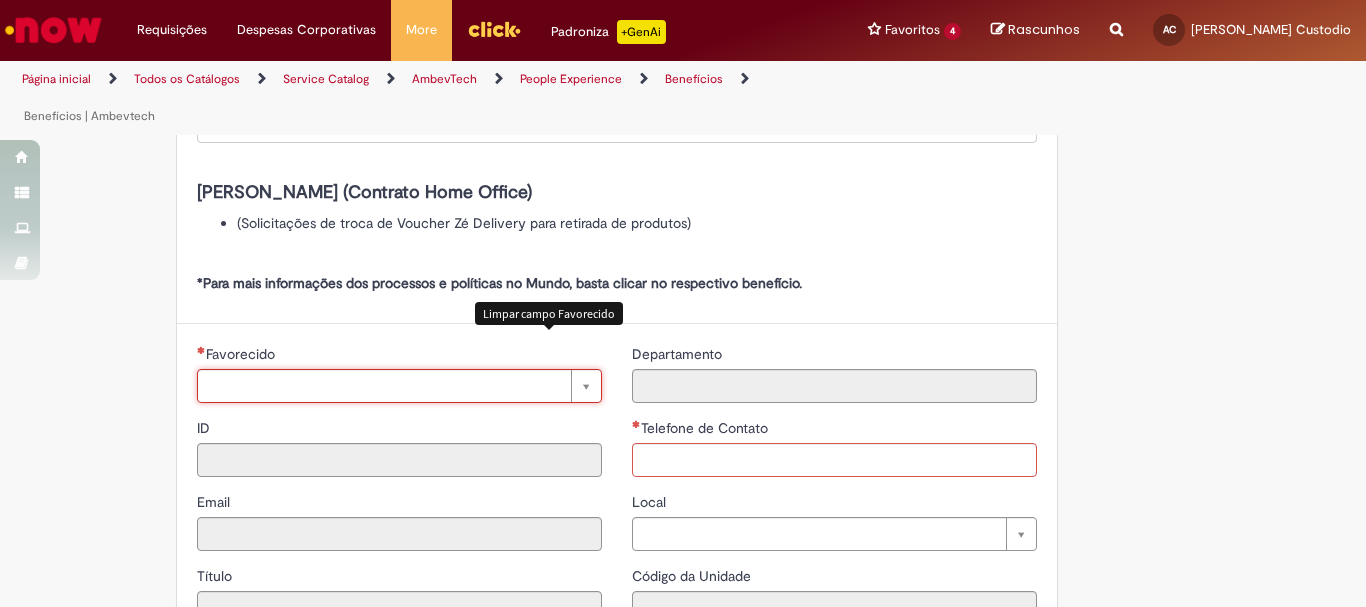 scroll, scrollTop: 0, scrollLeft: 0, axis: both 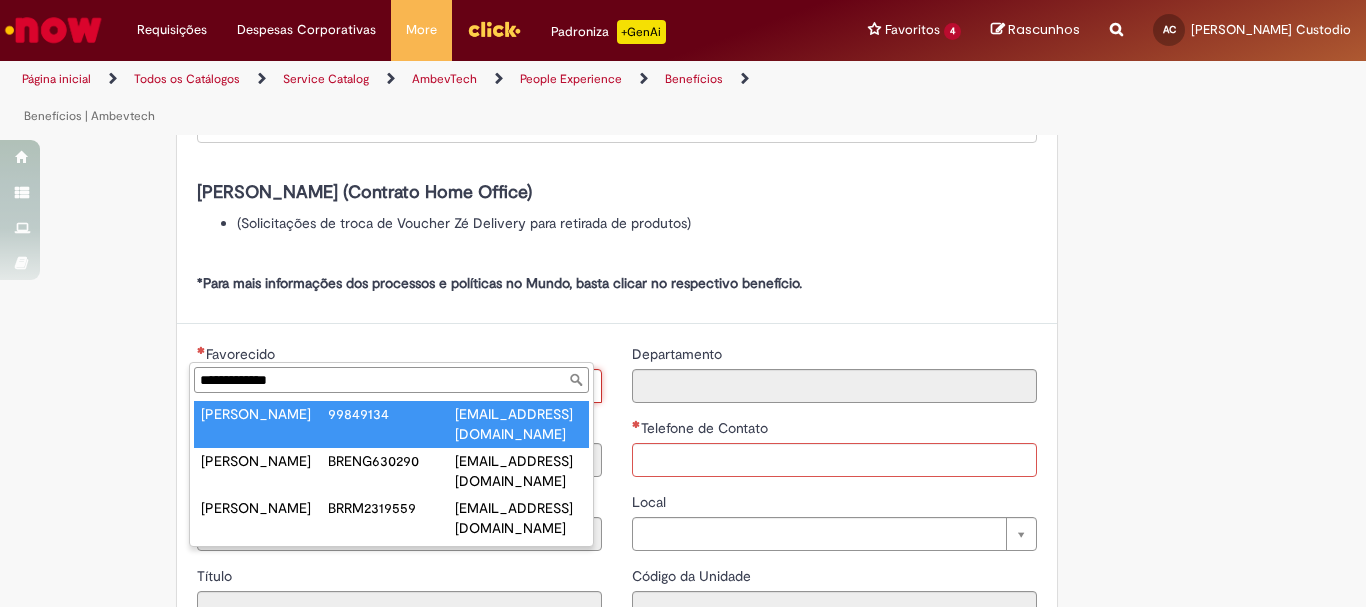 type on "**********" 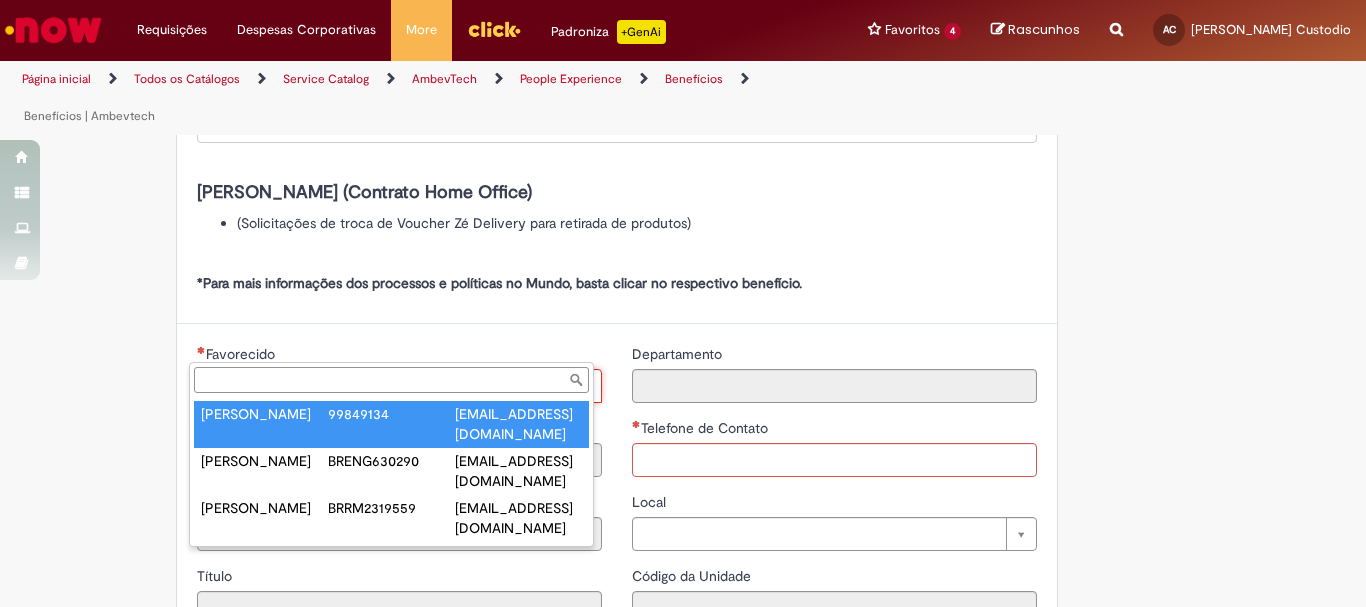 type on "********" 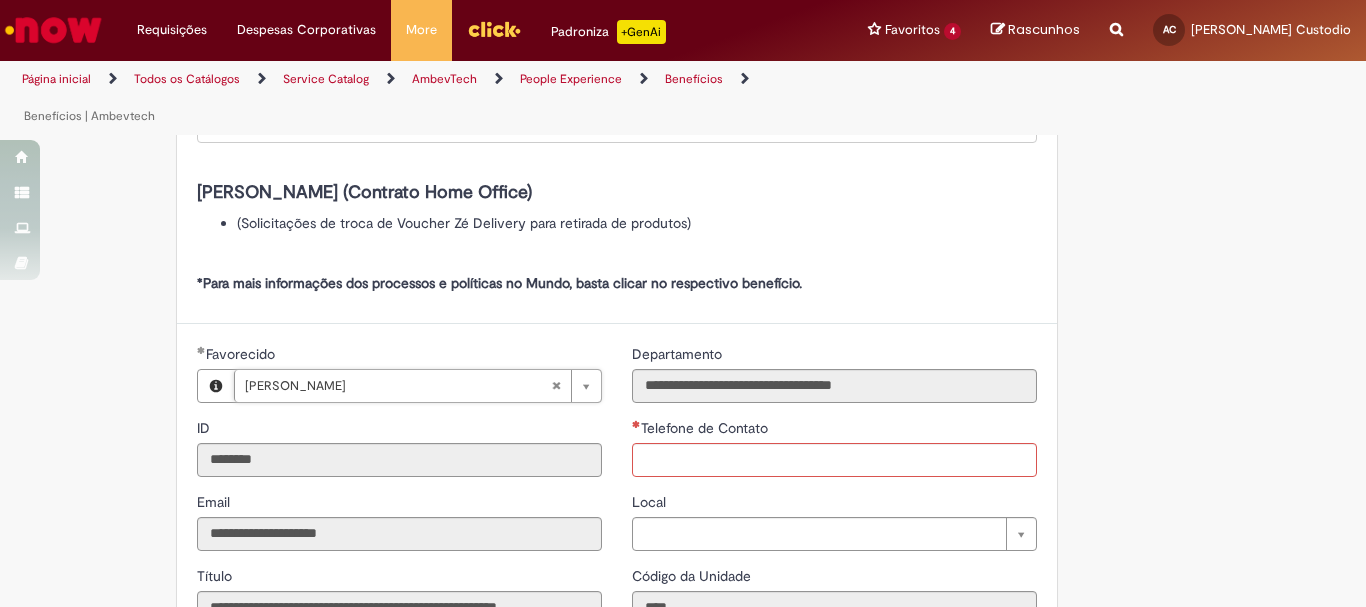 type on "**********" 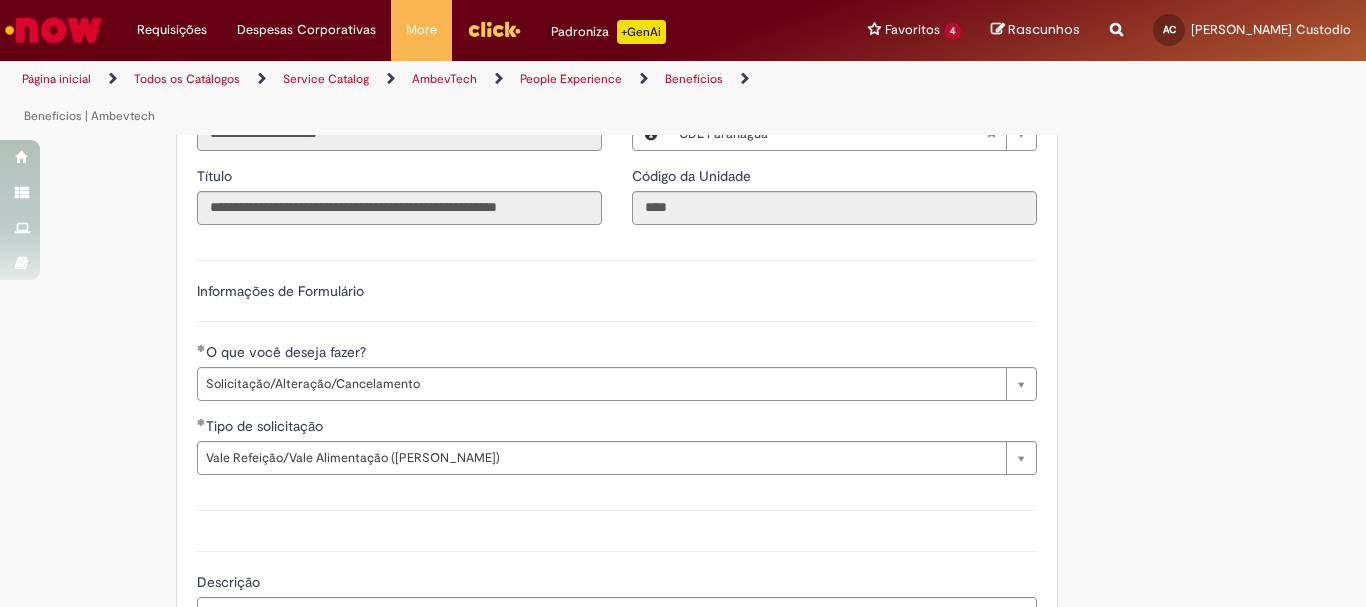 scroll, scrollTop: 1128, scrollLeft: 0, axis: vertical 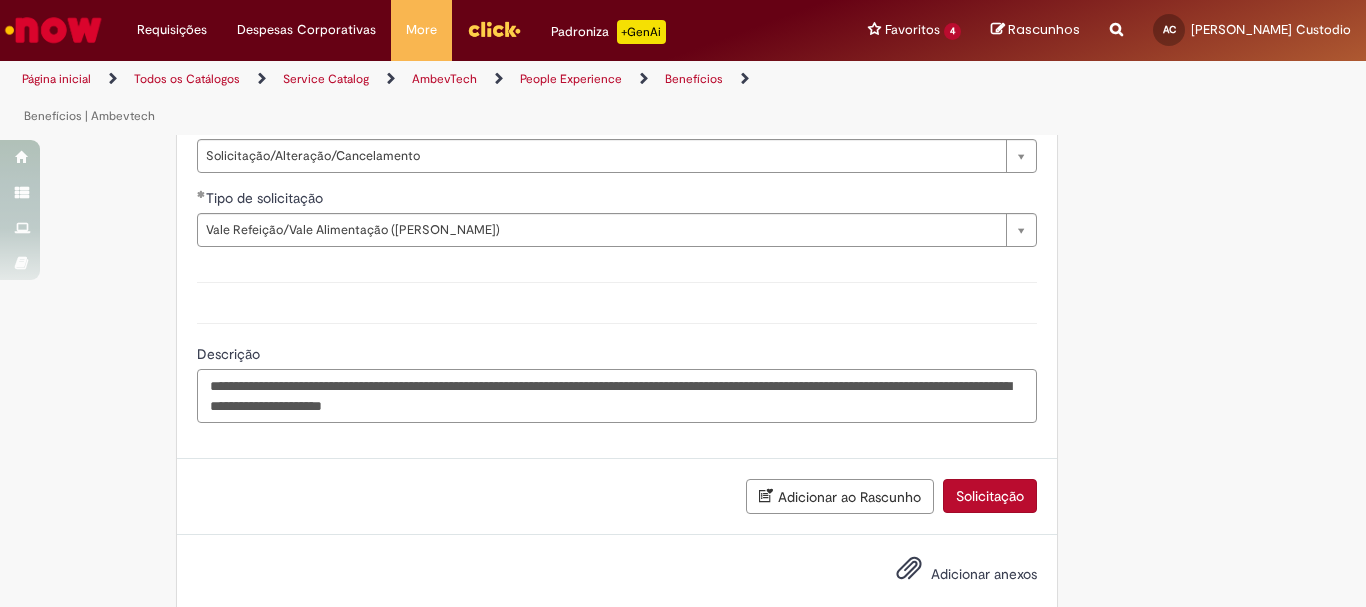 click on "**********" at bounding box center [617, 396] 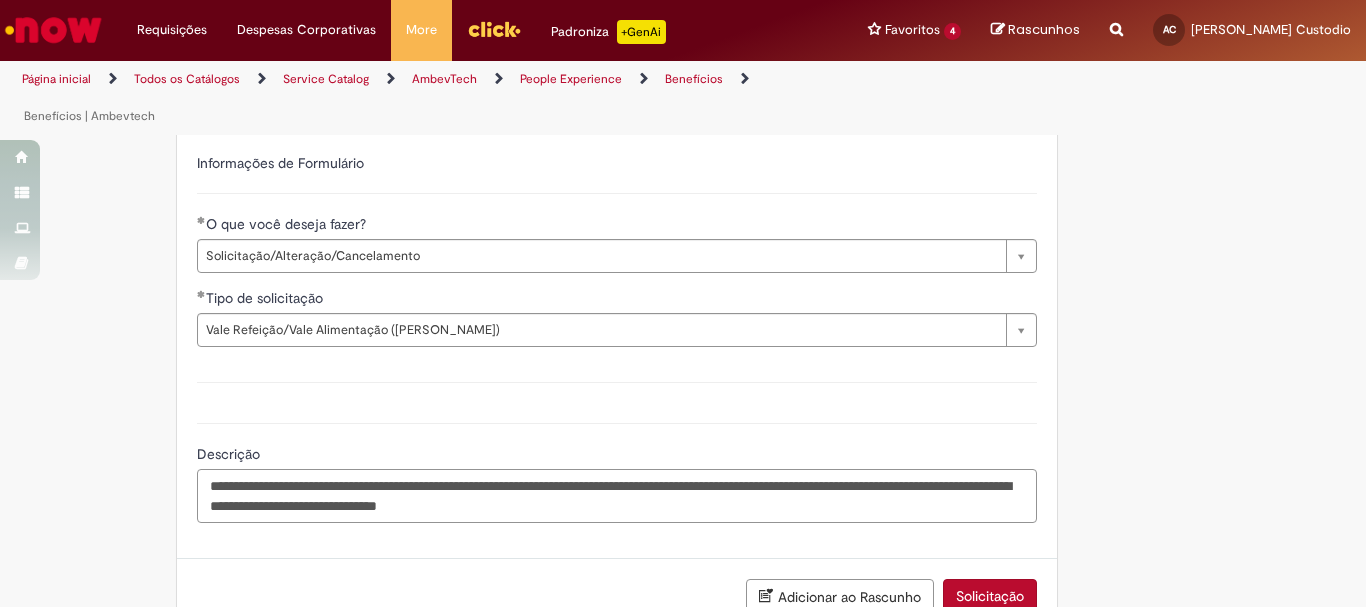 scroll, scrollTop: 628, scrollLeft: 0, axis: vertical 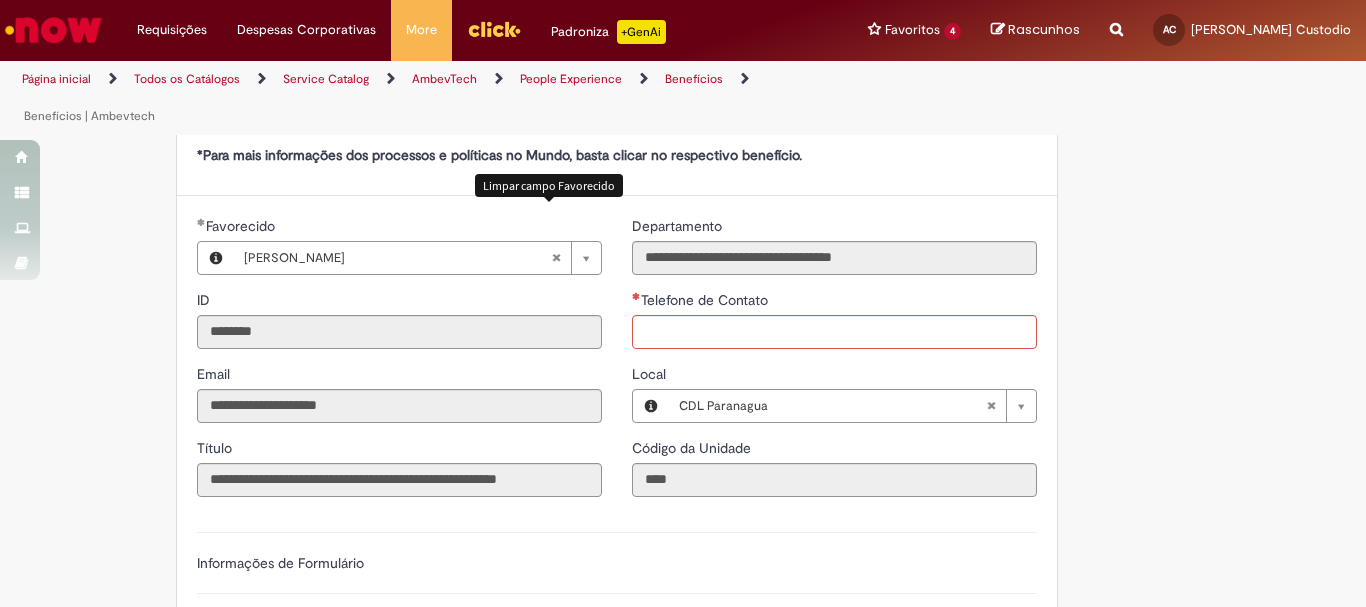 type on "**********" 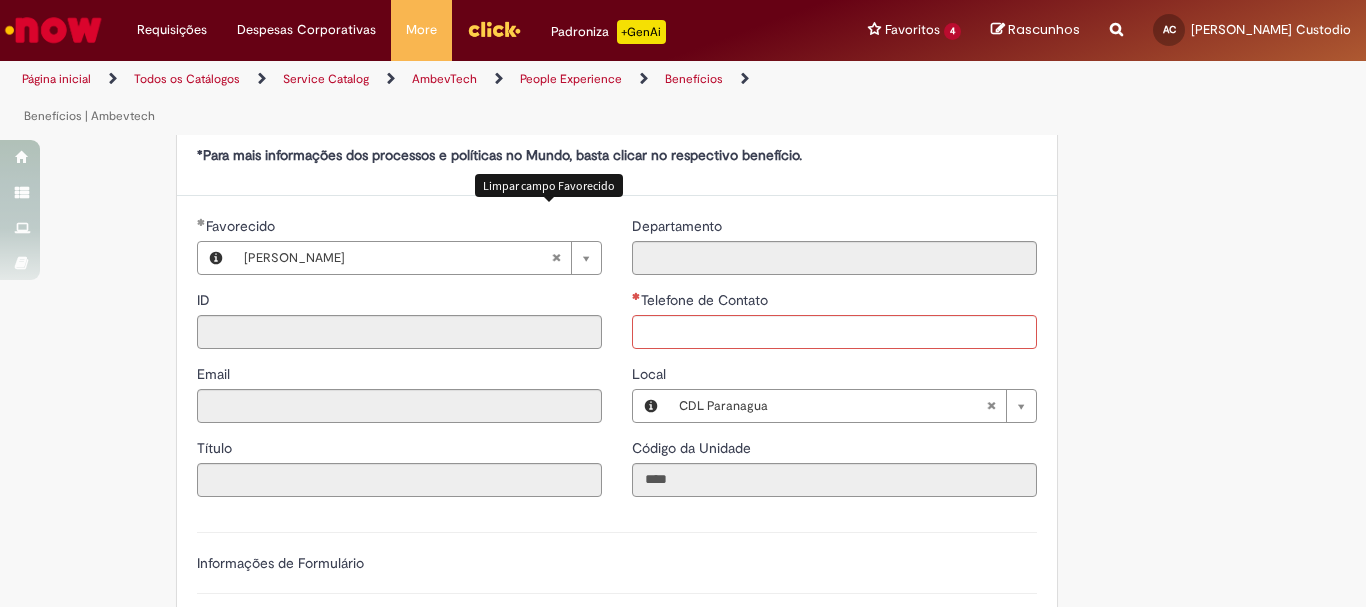 type 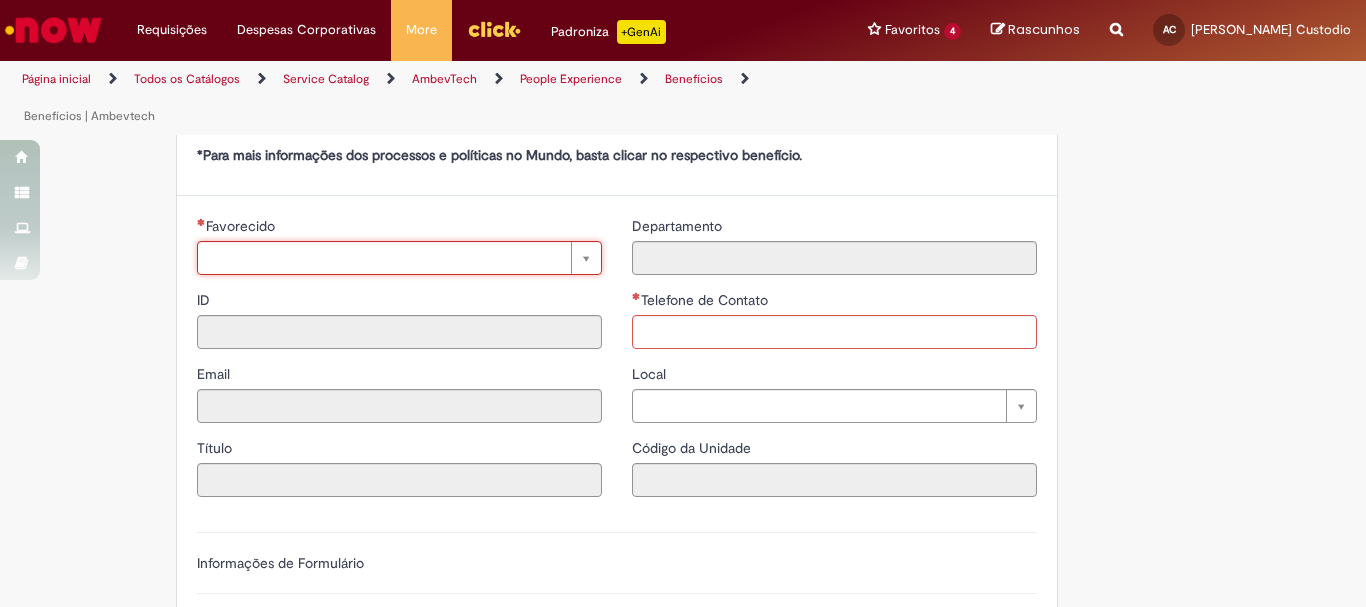 scroll, scrollTop: 0, scrollLeft: 0, axis: both 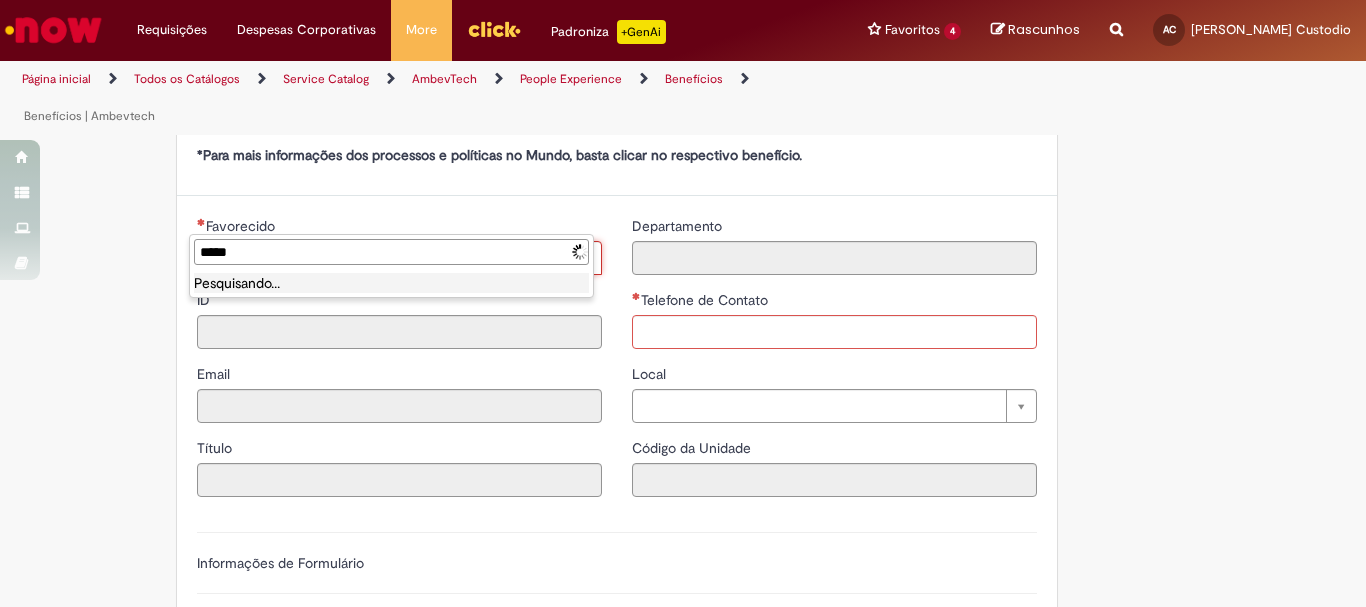 type on "******" 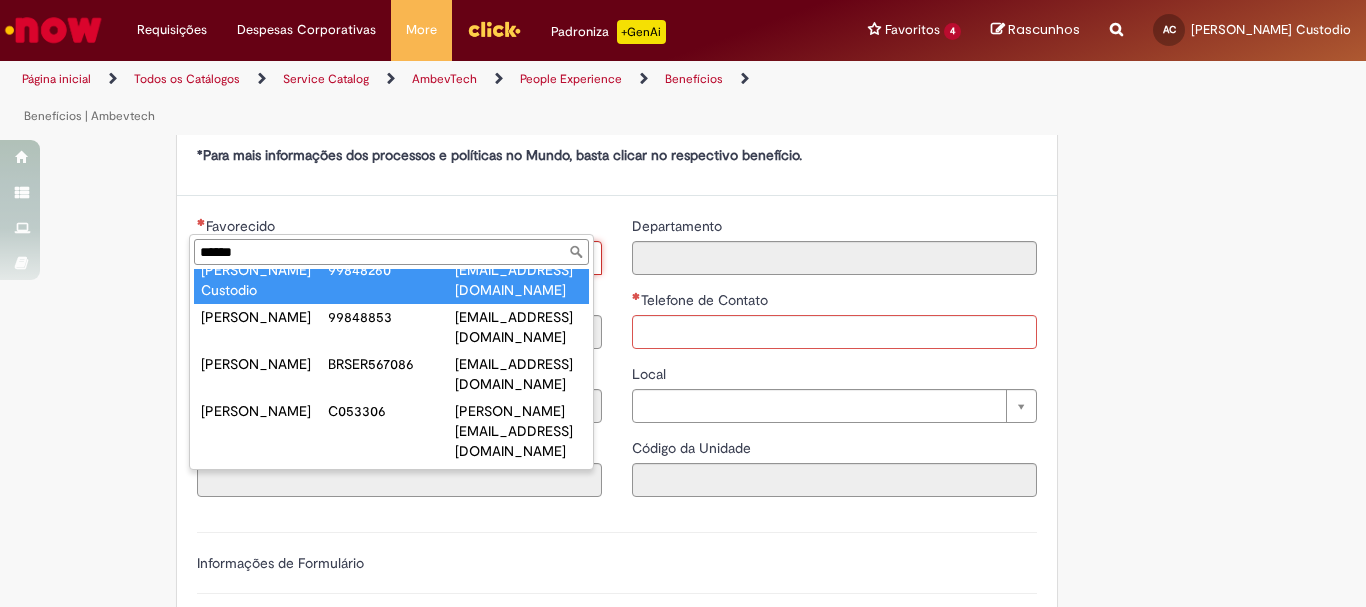 scroll, scrollTop: 259, scrollLeft: 0, axis: vertical 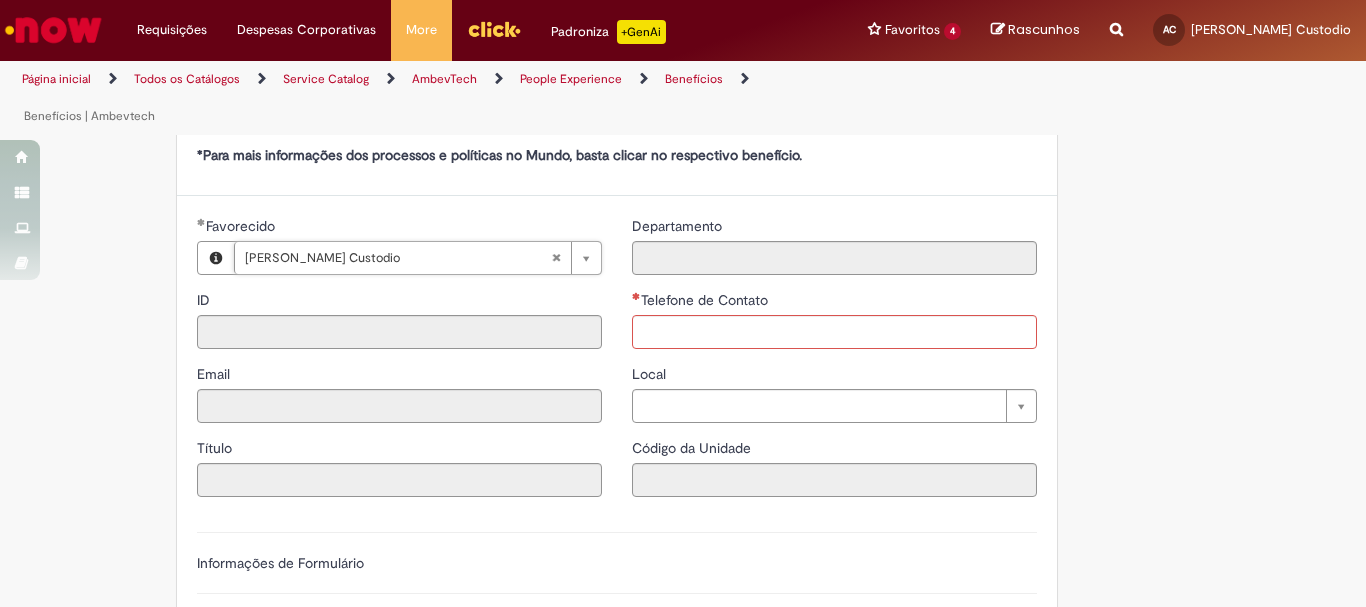 type on "********" 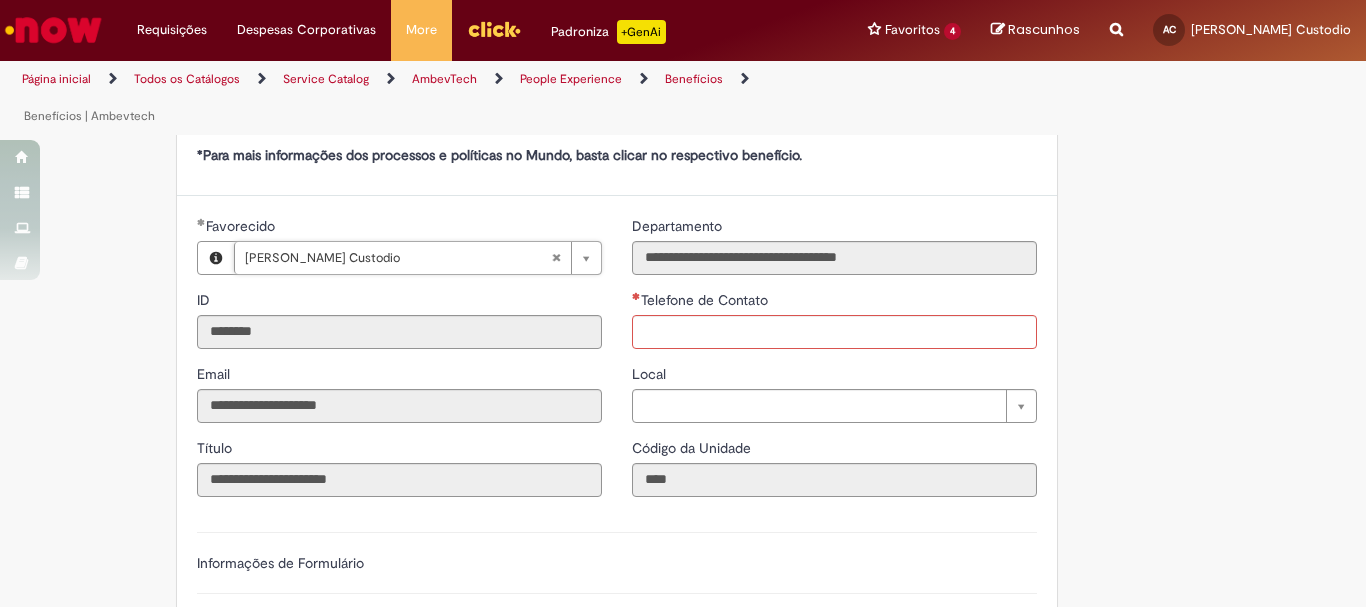 type on "**********" 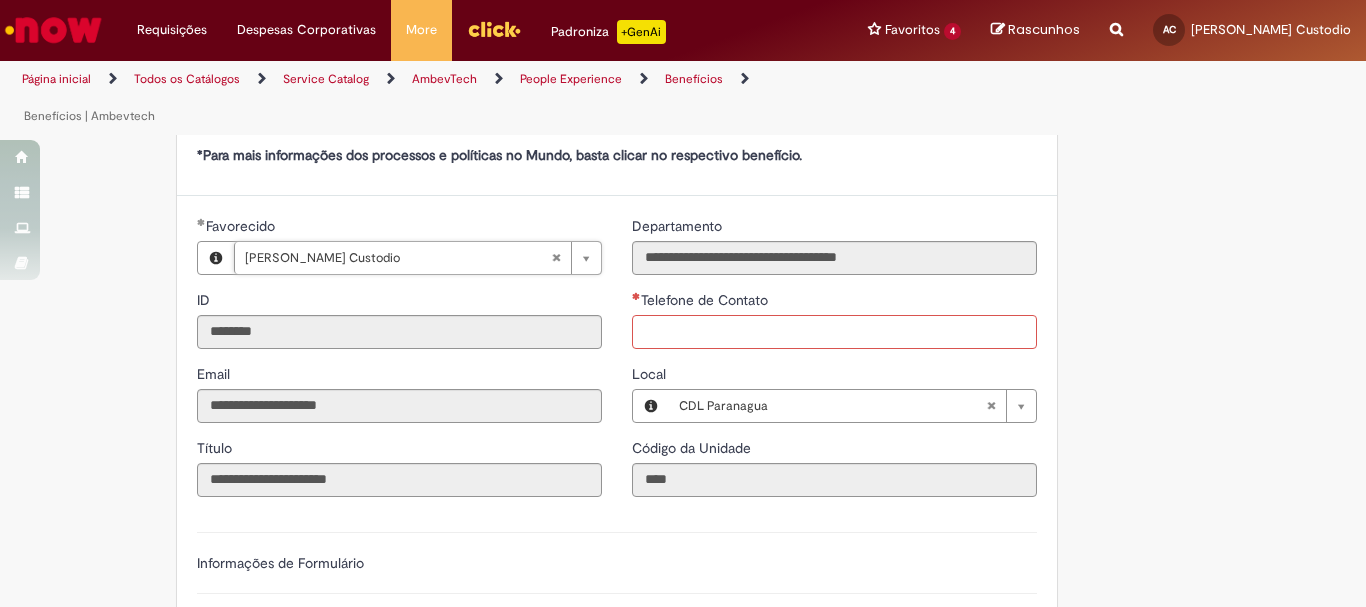 click on "Telefone de Contato" at bounding box center (834, 332) 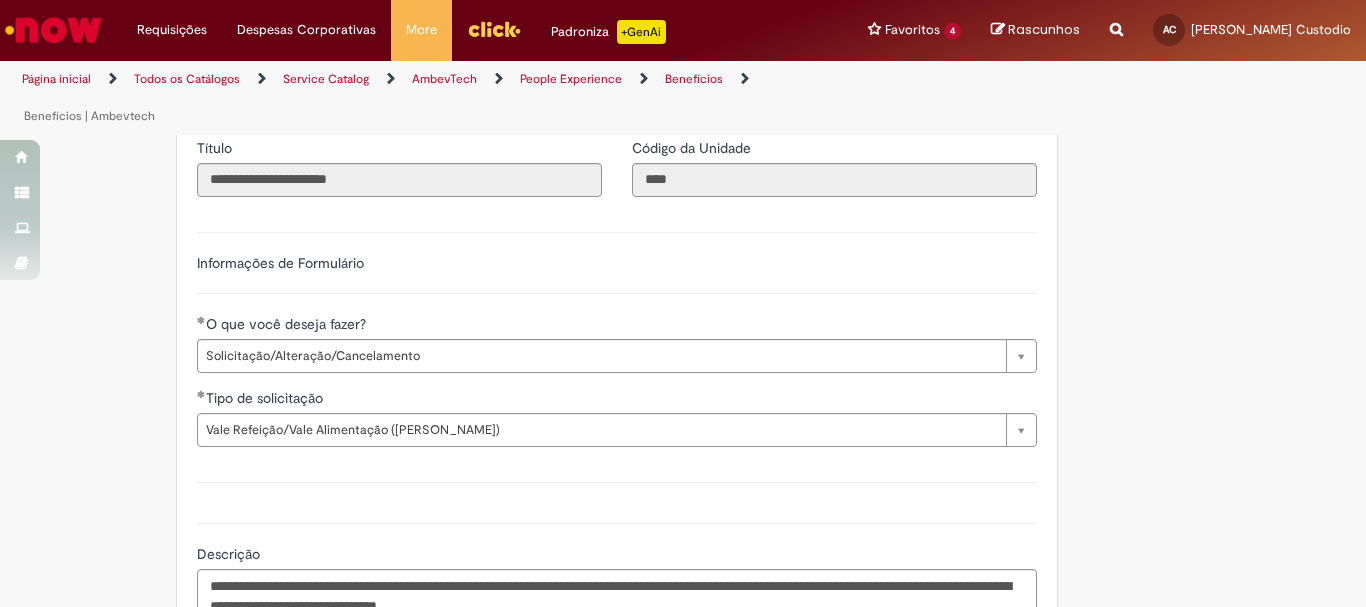 scroll, scrollTop: 1128, scrollLeft: 0, axis: vertical 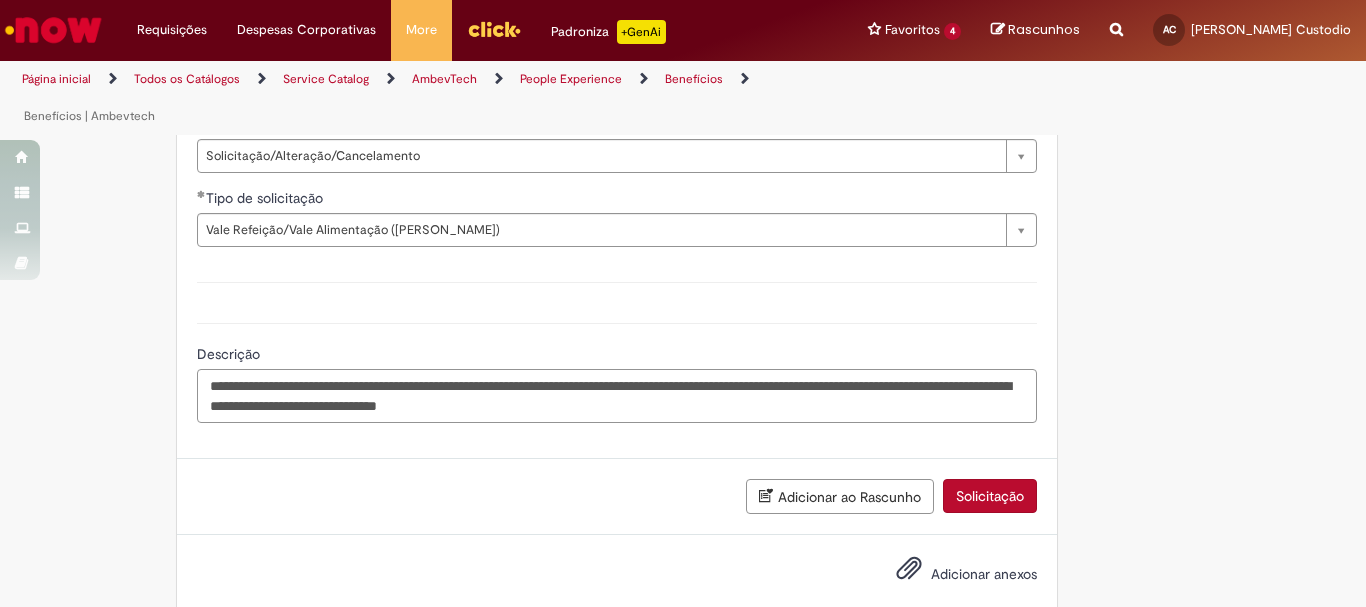 type on "**********" 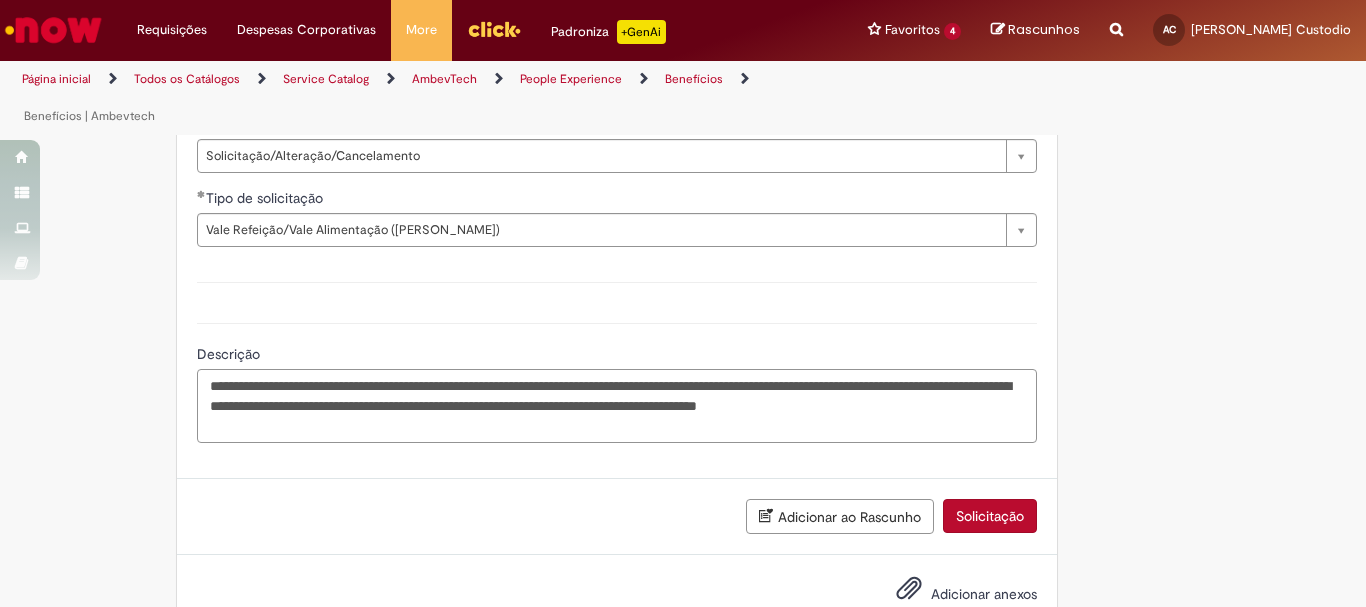 click on "**********" at bounding box center (617, 406) 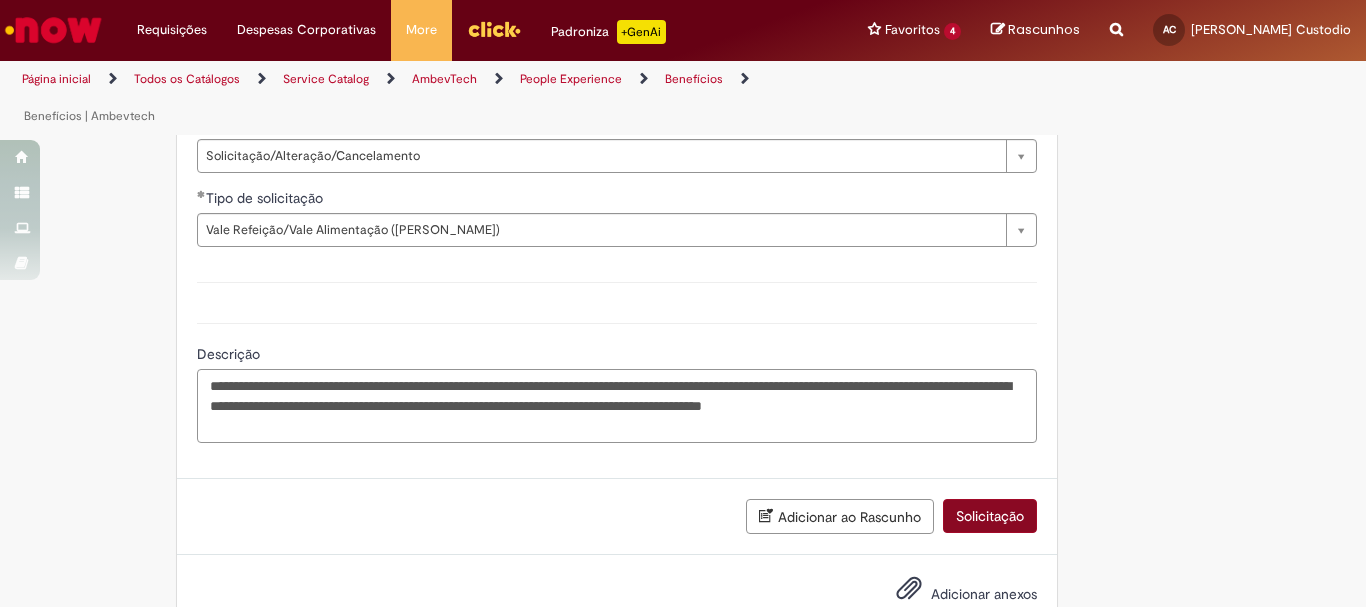 type on "**********" 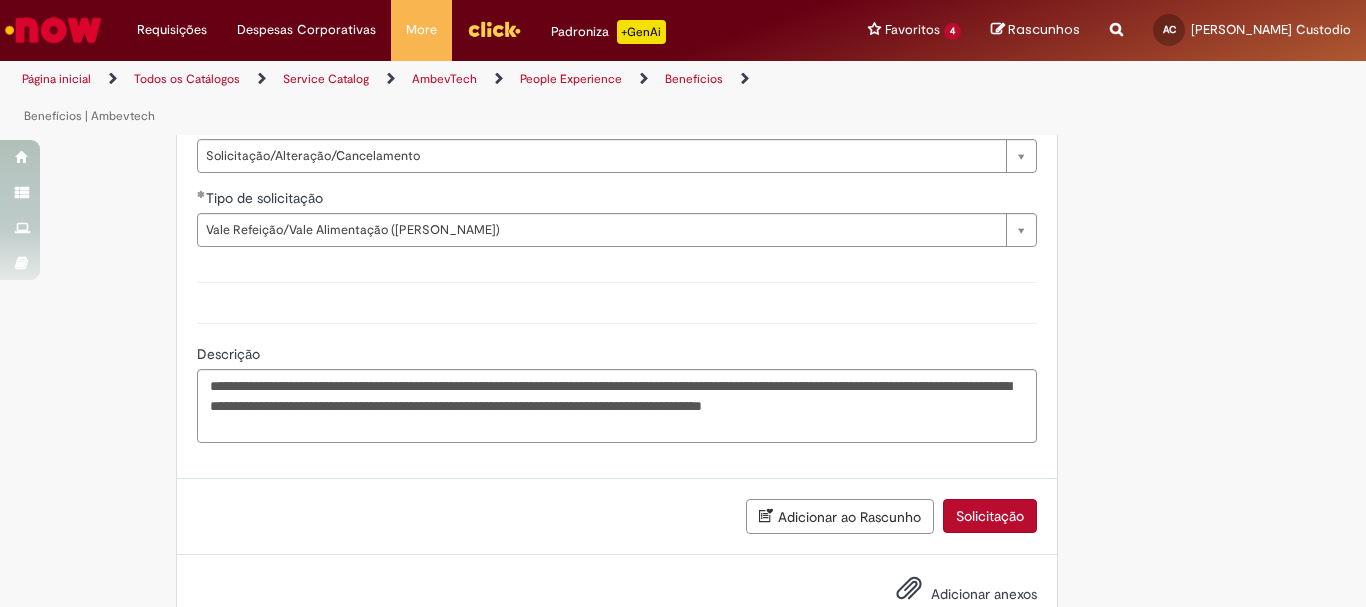 click on "Solicitação" at bounding box center [990, 516] 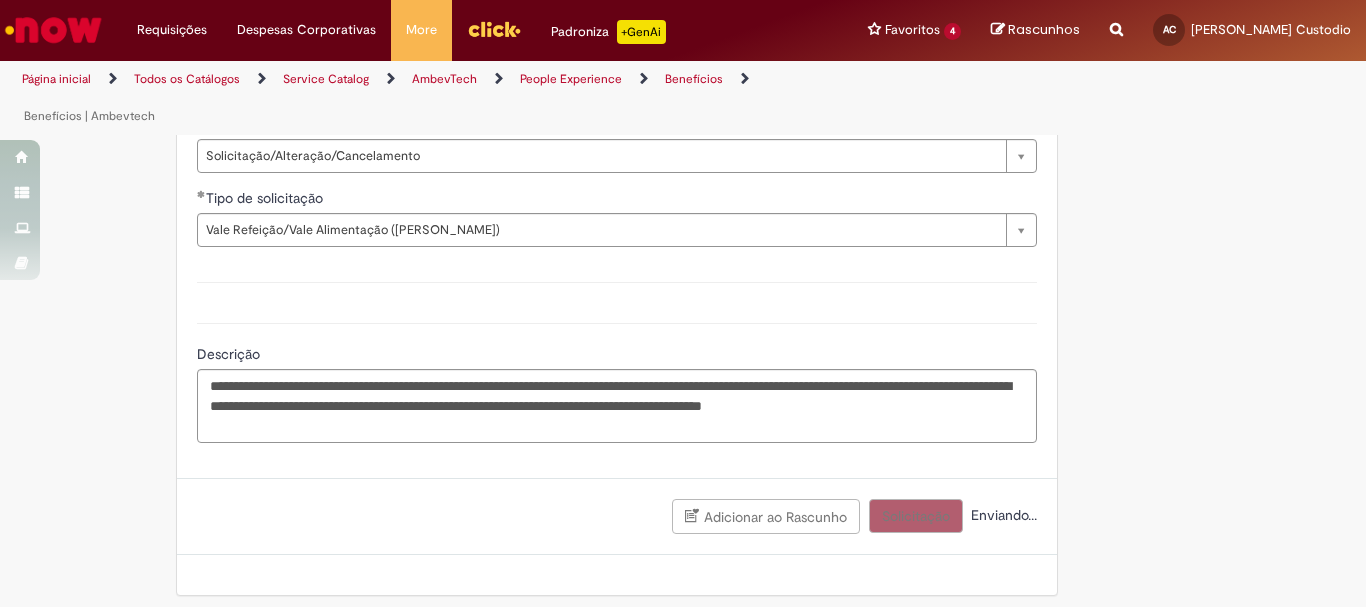 scroll, scrollTop: 1102, scrollLeft: 0, axis: vertical 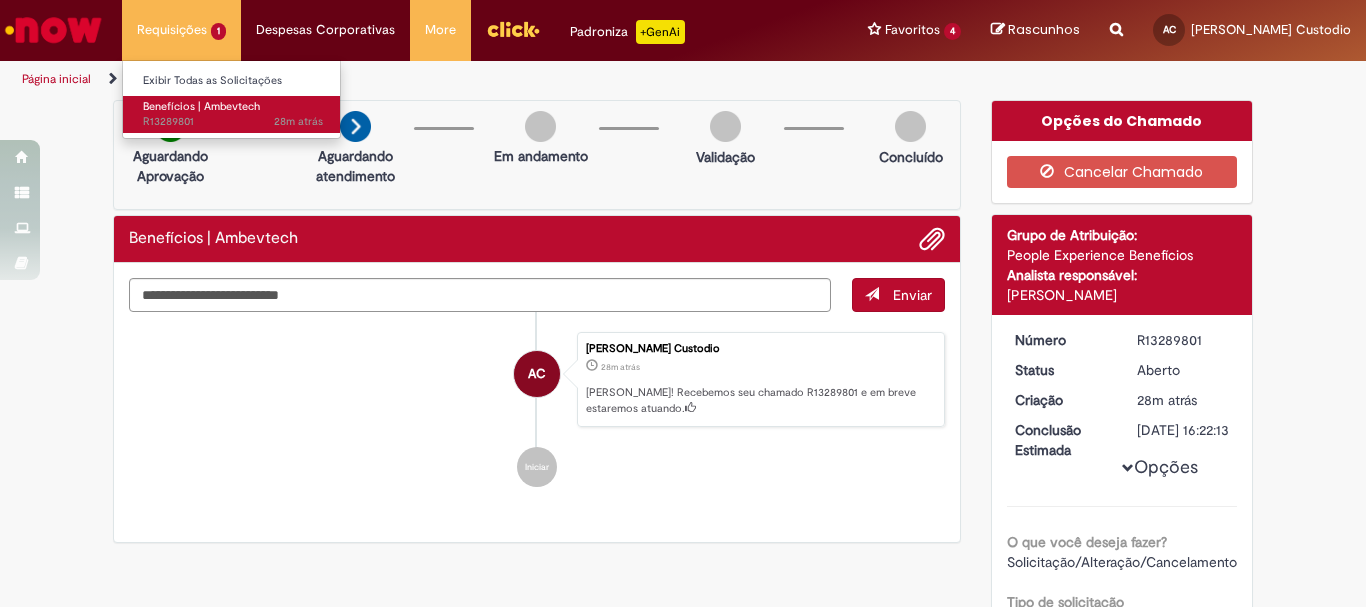 click on "28m atrás 28 minutos atrás  R13289801" at bounding box center [233, 122] 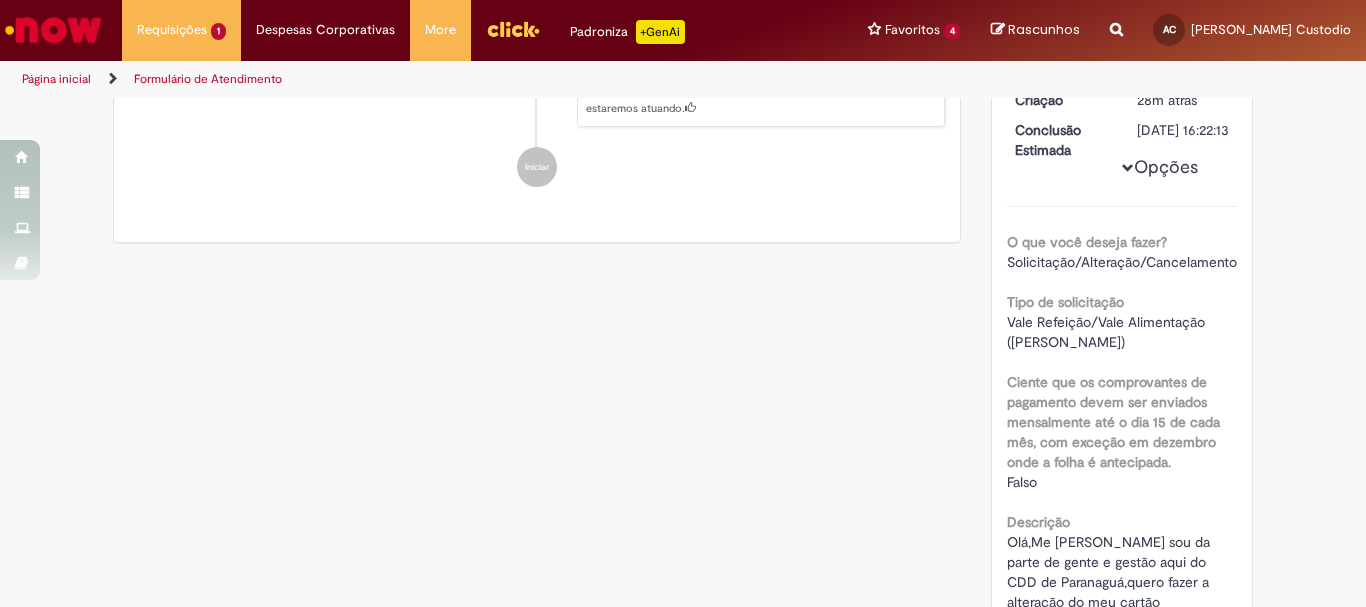 scroll, scrollTop: 0, scrollLeft: 0, axis: both 